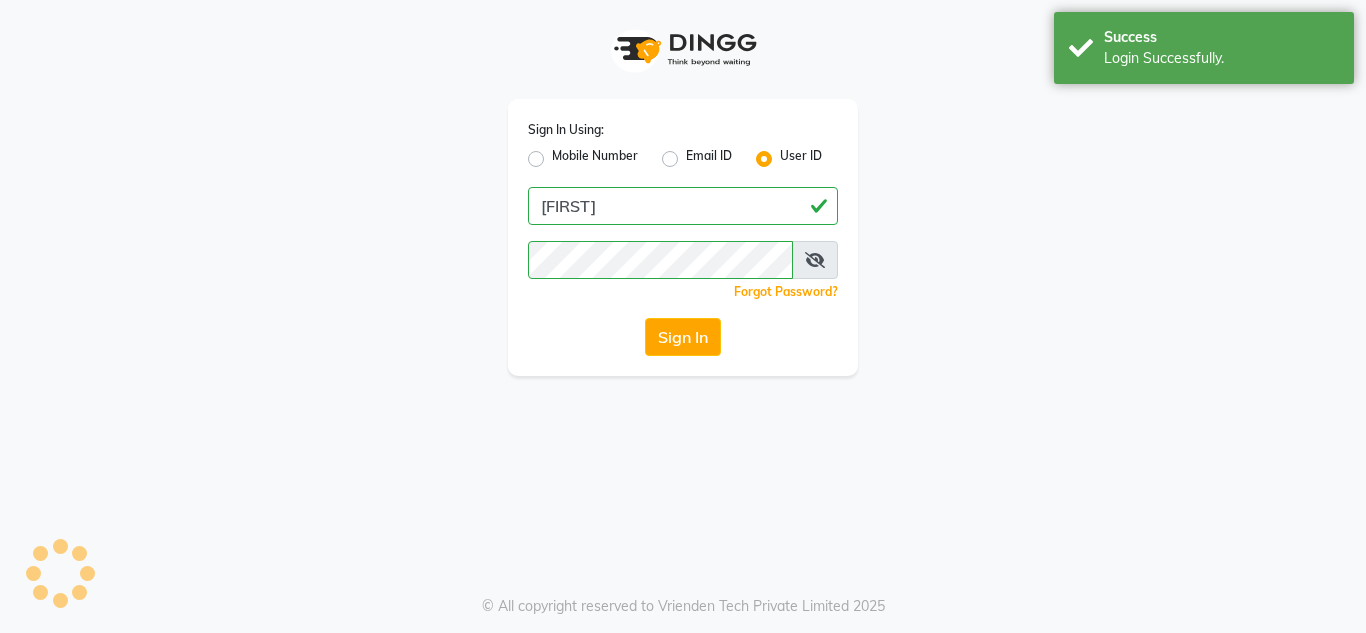 scroll, scrollTop: 0, scrollLeft: 0, axis: both 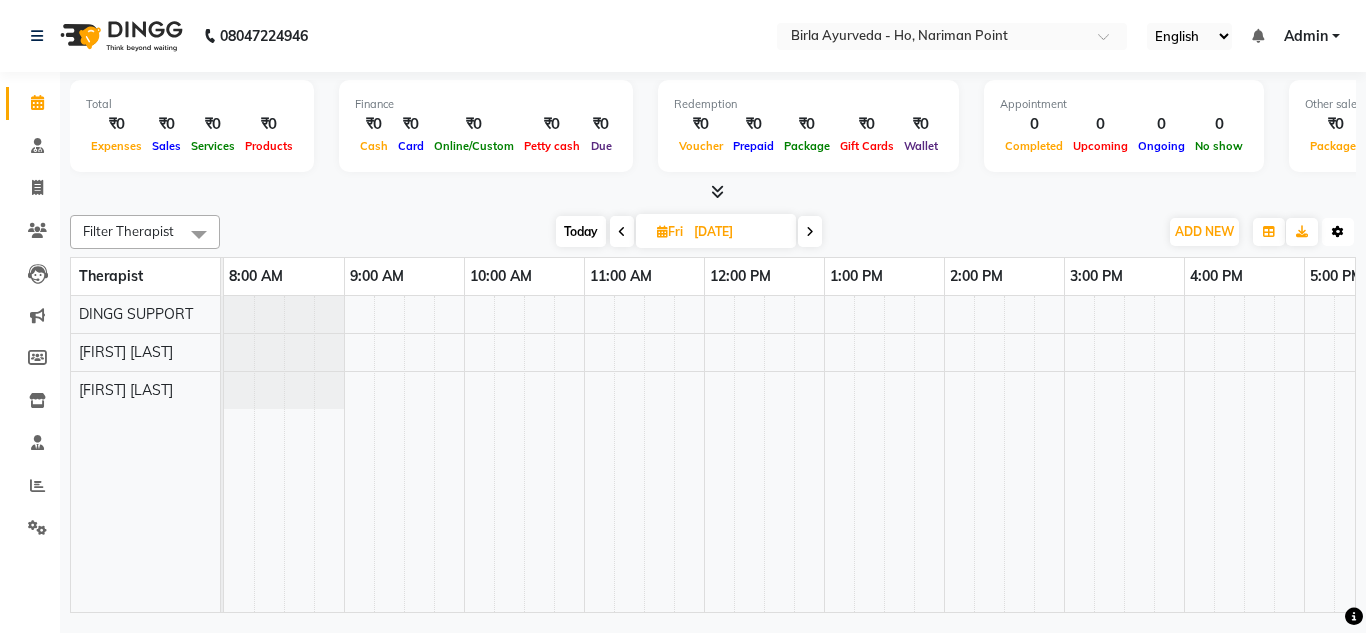 click at bounding box center [1338, 232] 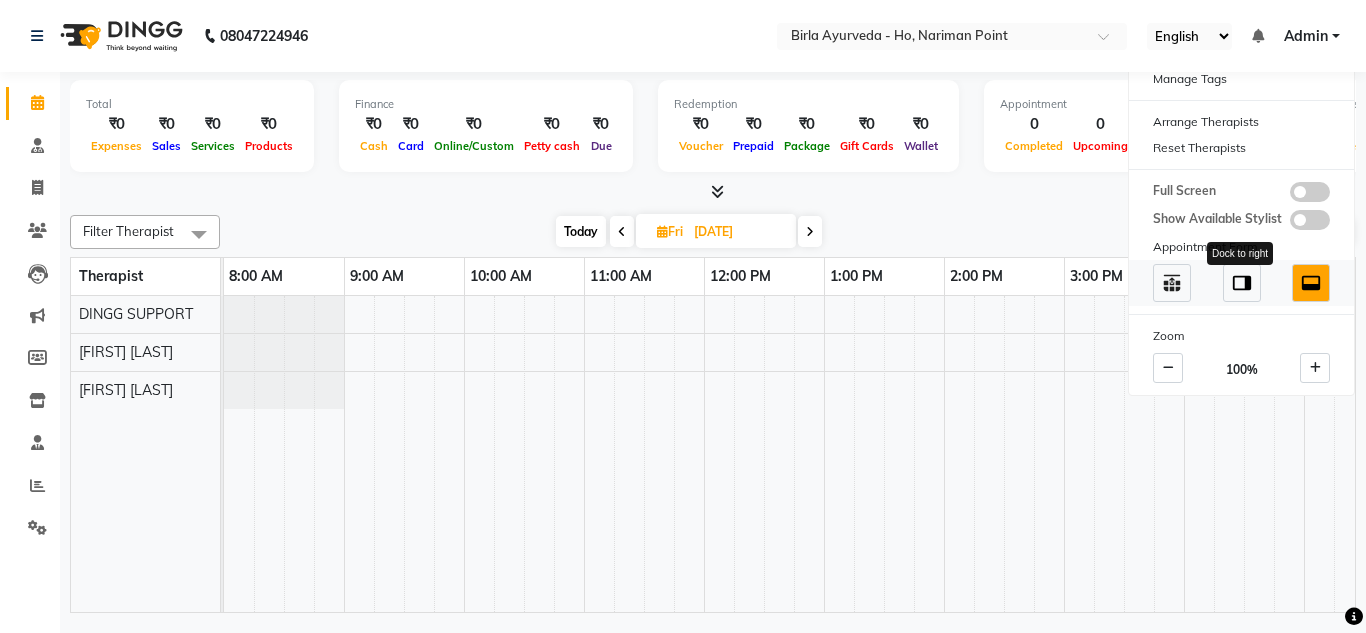 click at bounding box center [1242, 283] 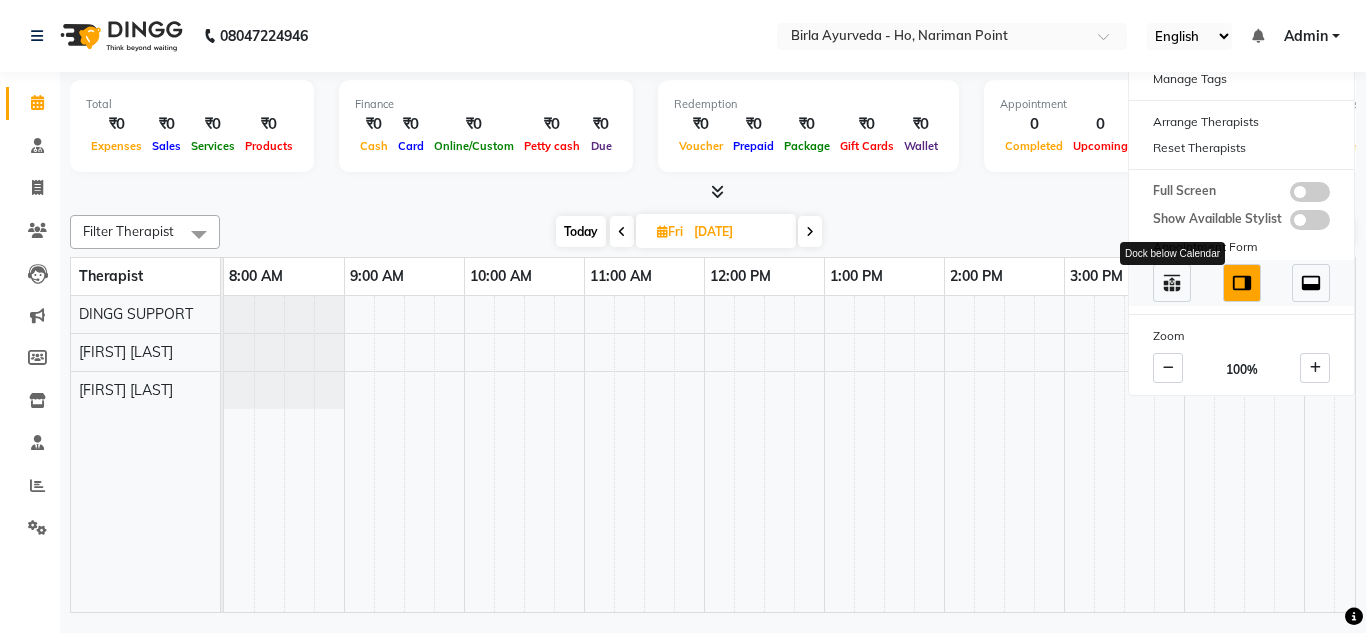 click at bounding box center [1172, 283] 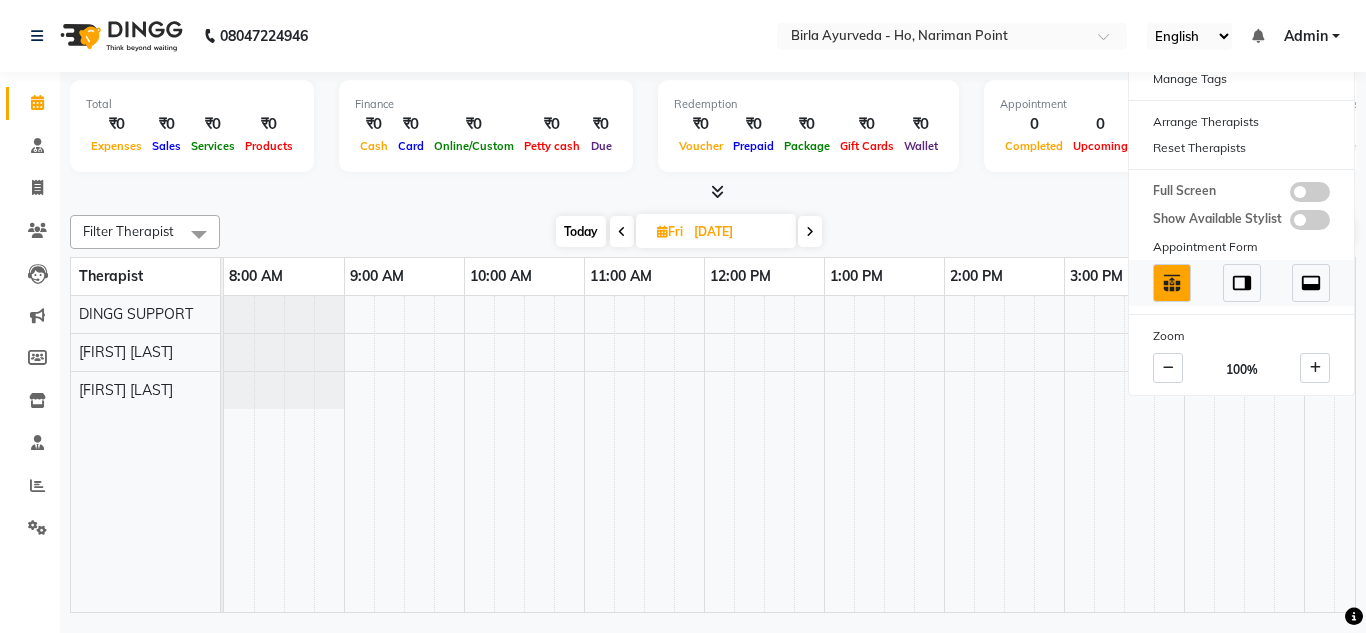 click at bounding box center [1311, 283] 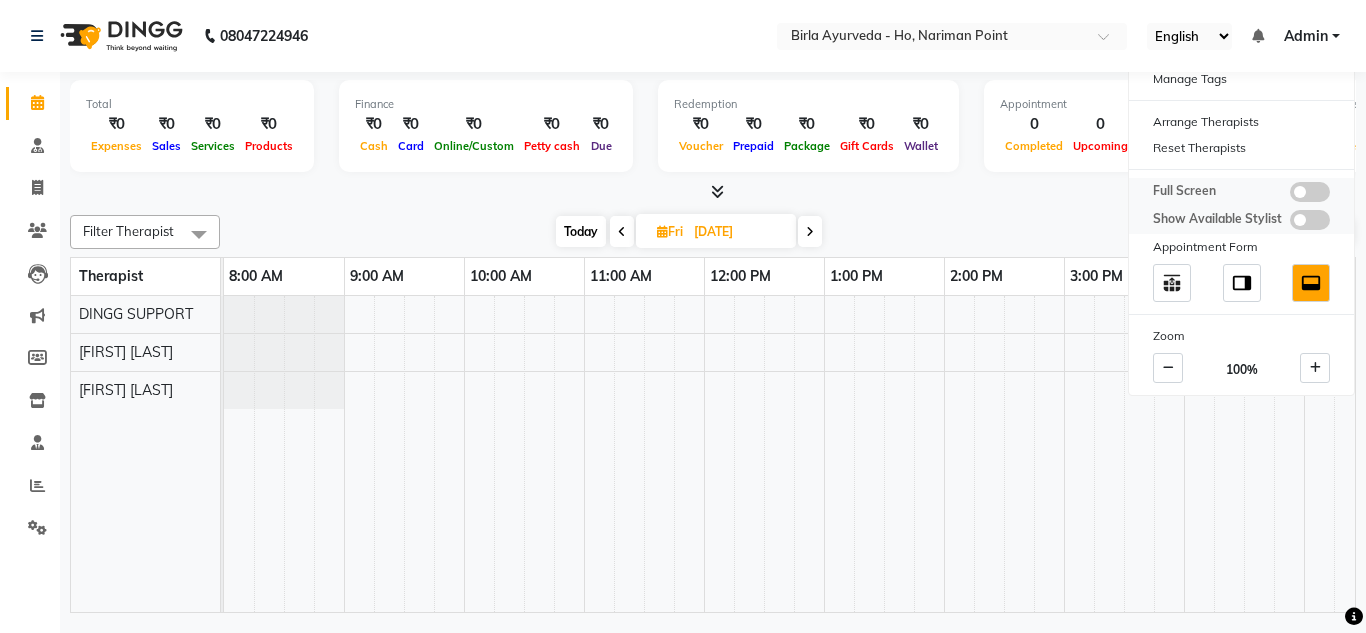click at bounding box center [1310, 220] 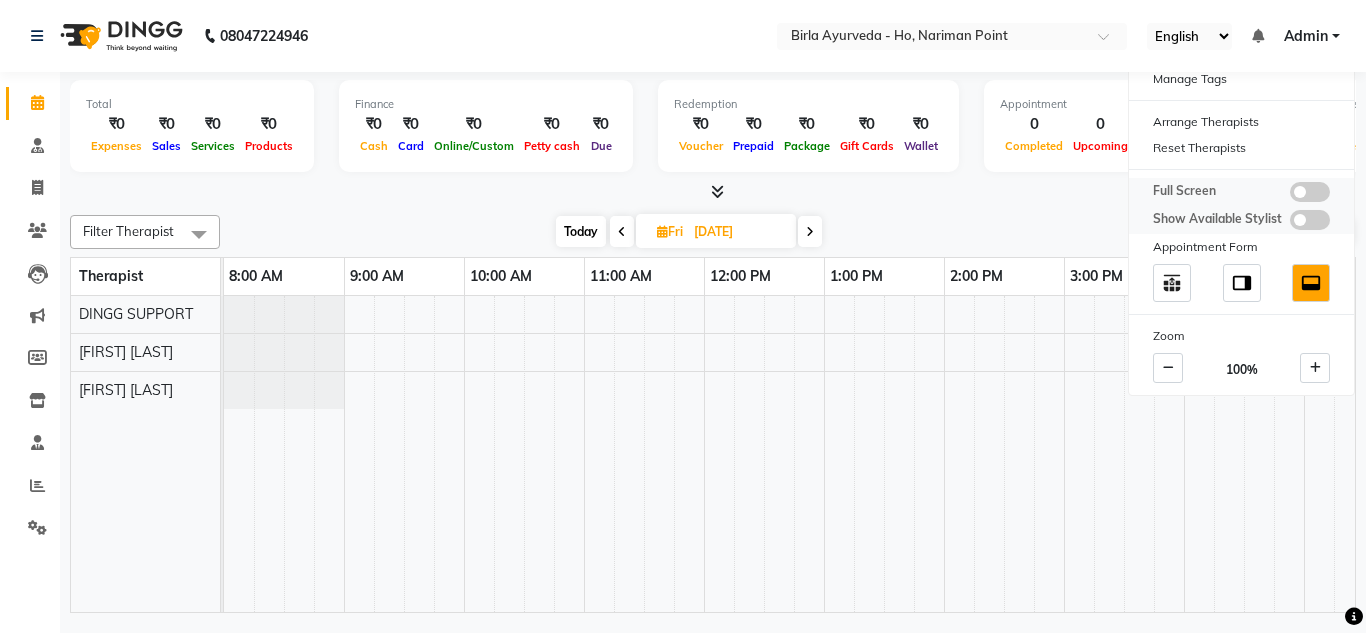 click at bounding box center (1290, 223) 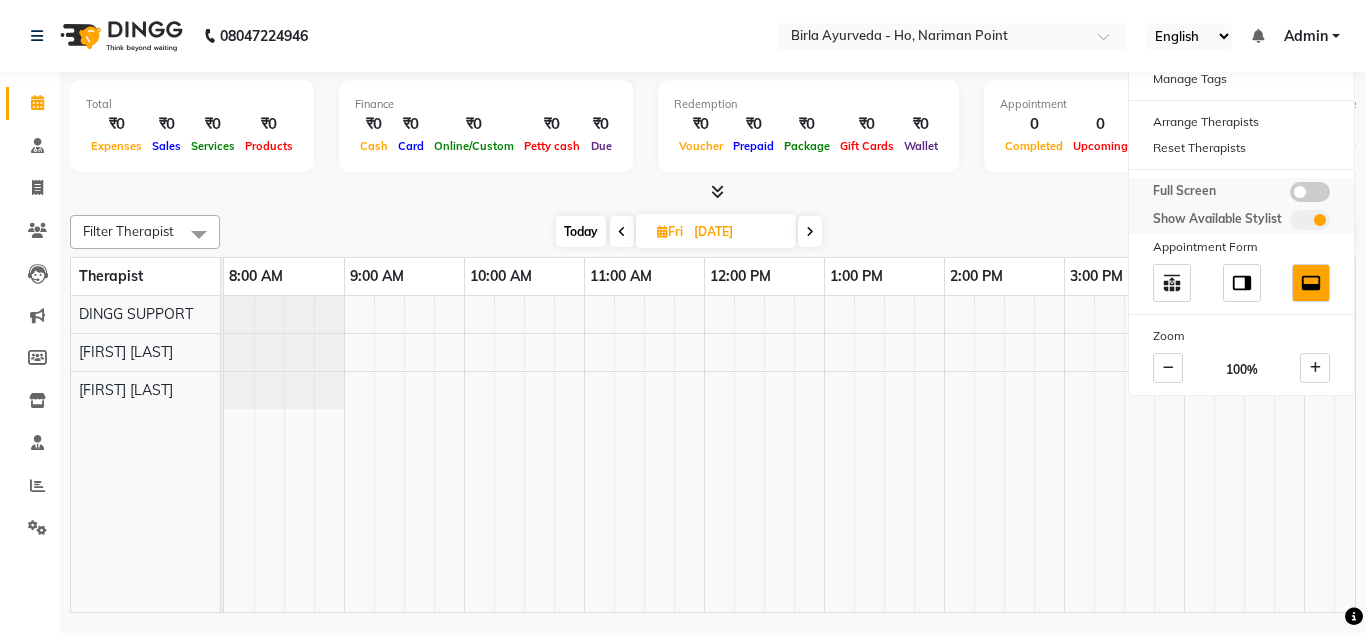 click at bounding box center [1310, 220] 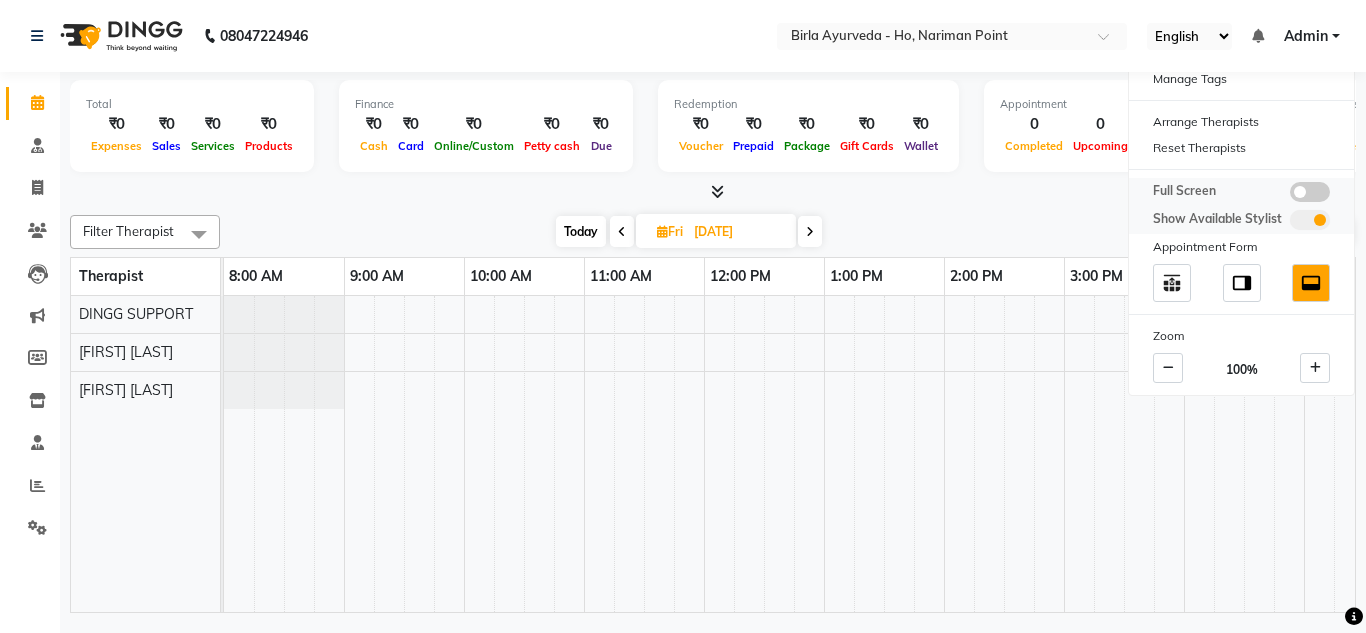 click at bounding box center [1290, 223] 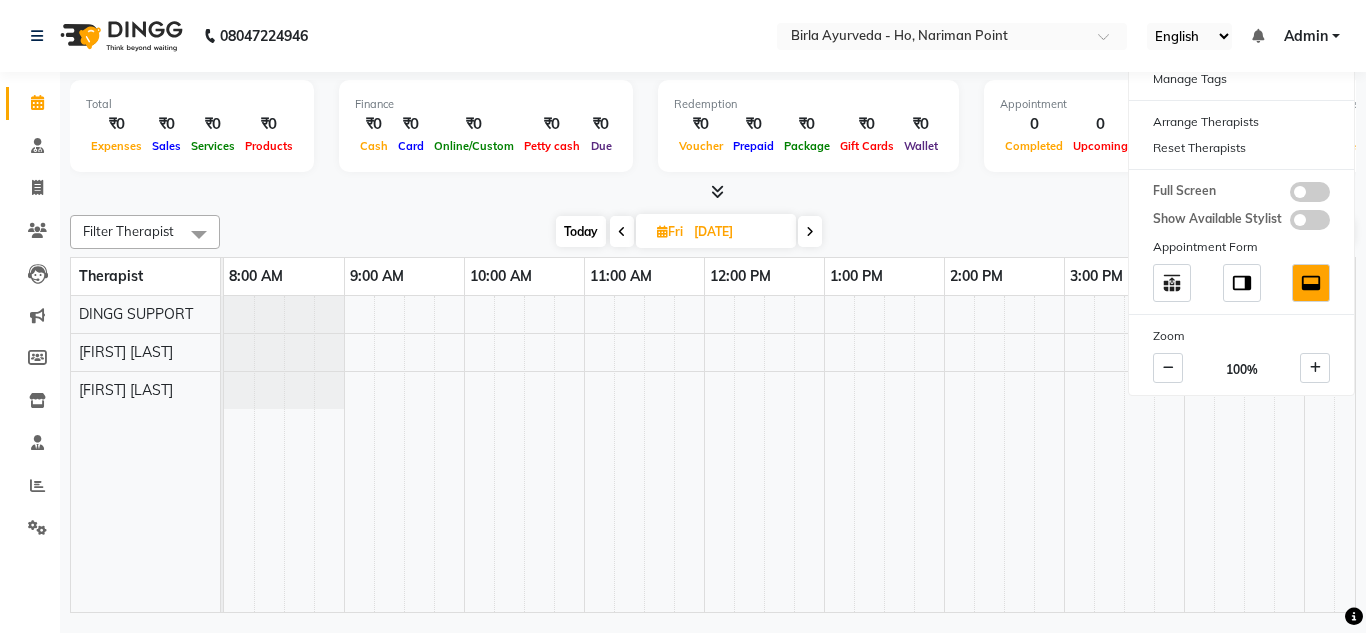 click on "Filter Therapist Select All DINGG SUPPORT [FIRST] [LAST] Shivani Takshak Today Fri [DATE] Toggle Dropdown Add Appointment Add Invoice Add Expense Add Attendance Add Client Add Transaction Toggle Dropdown Add Appointment Add Invoice Add Expense Add Attendance Add Client ADD NEW Toggle Dropdown Add Appointment Add Invoice Add Expense Add Attendance Add Client Add Transaction Filter Therapist Select All DINGG SUPPORT [FIRST] [LAST] Shivani Takshak Group By Staff View Room View View as Vertical Vertical - Week View Horizontal Horizontal - Week View List Toggle Dropdown Calendar Settings Manage Tags Arrange Therapists Reset Therapists Full Screen Show Available Stylist Appointment Form Zoom 100% Therapist 8:00 AM 9:00 AM 10:00 AM 11:00 AM 12:00 PM 1:00 PM 2:00 PM 3:00 PM 4:00 PM 5:00 PM 6:00 PM 7:00 PM 8:00 PM DINGG SUPPORT Shivani Takshak [FIRST] [LAST]" 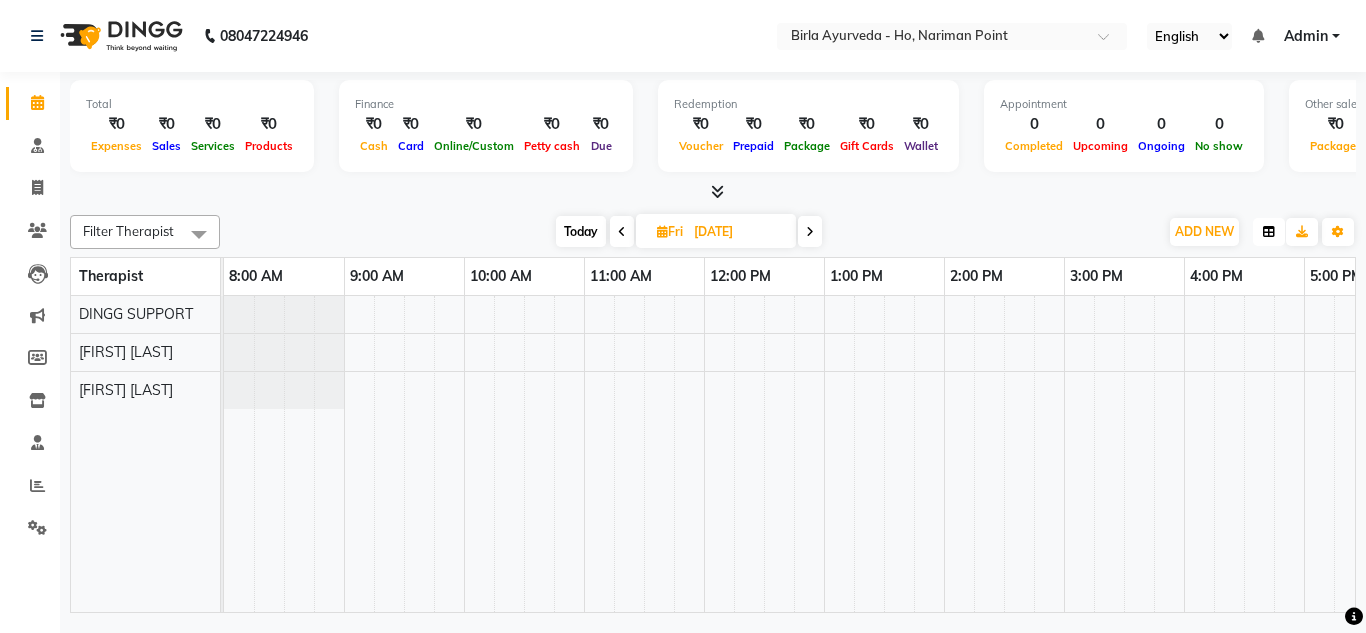 click at bounding box center (1269, 232) 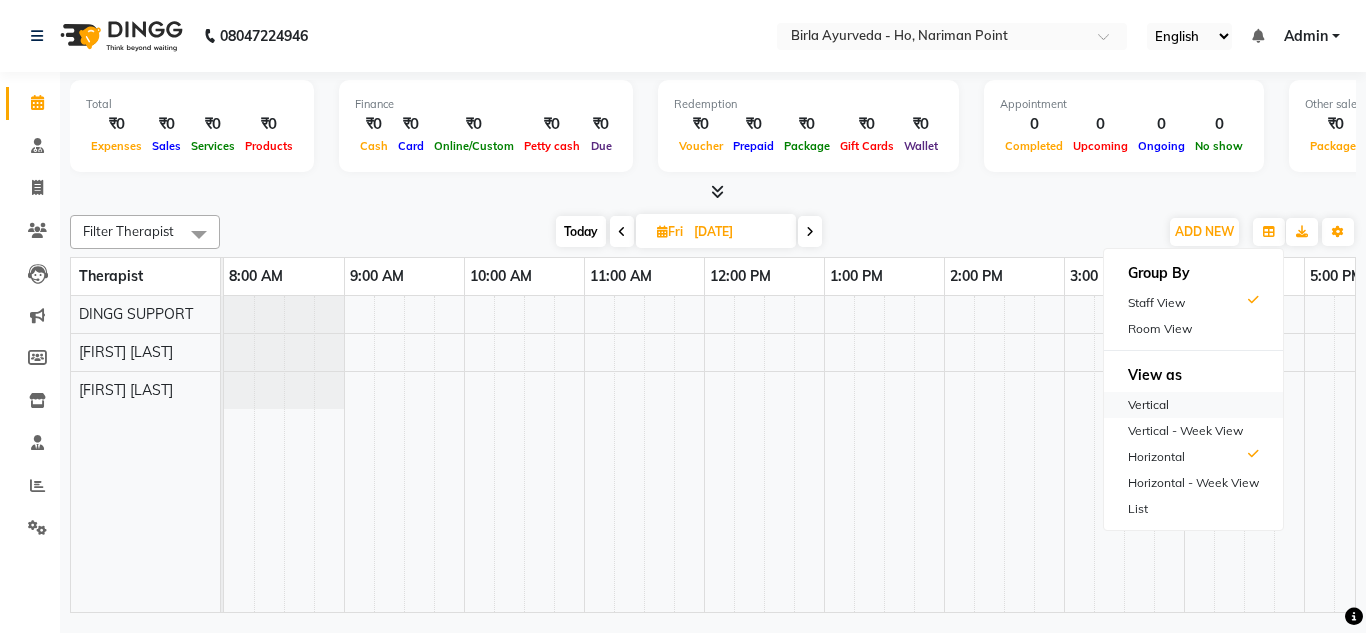click on "Vertical" at bounding box center [1193, 405] 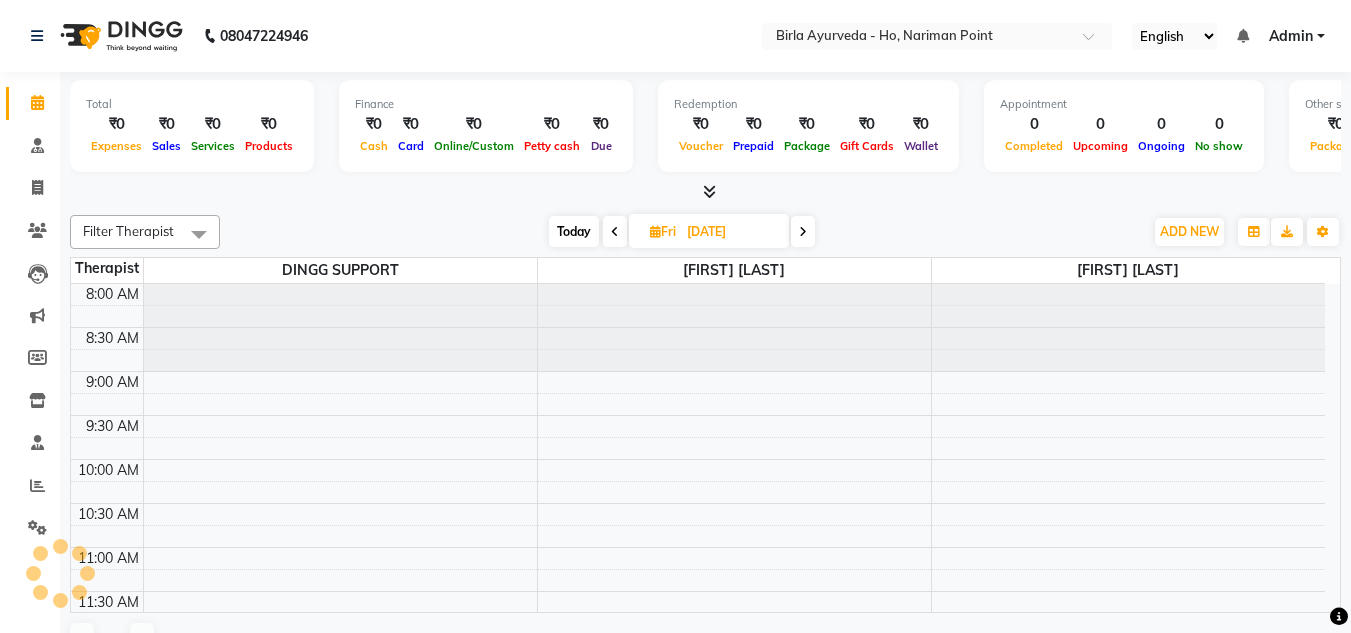 scroll, scrollTop: 353, scrollLeft: 0, axis: vertical 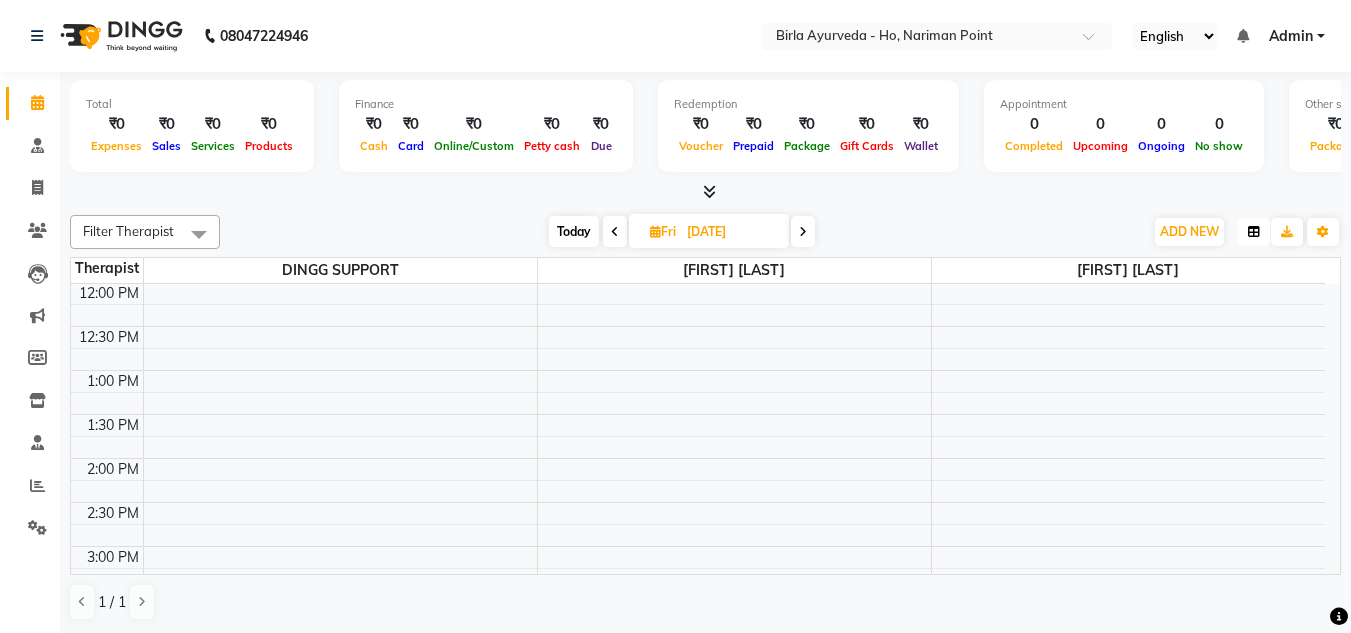 click at bounding box center (1254, 232) 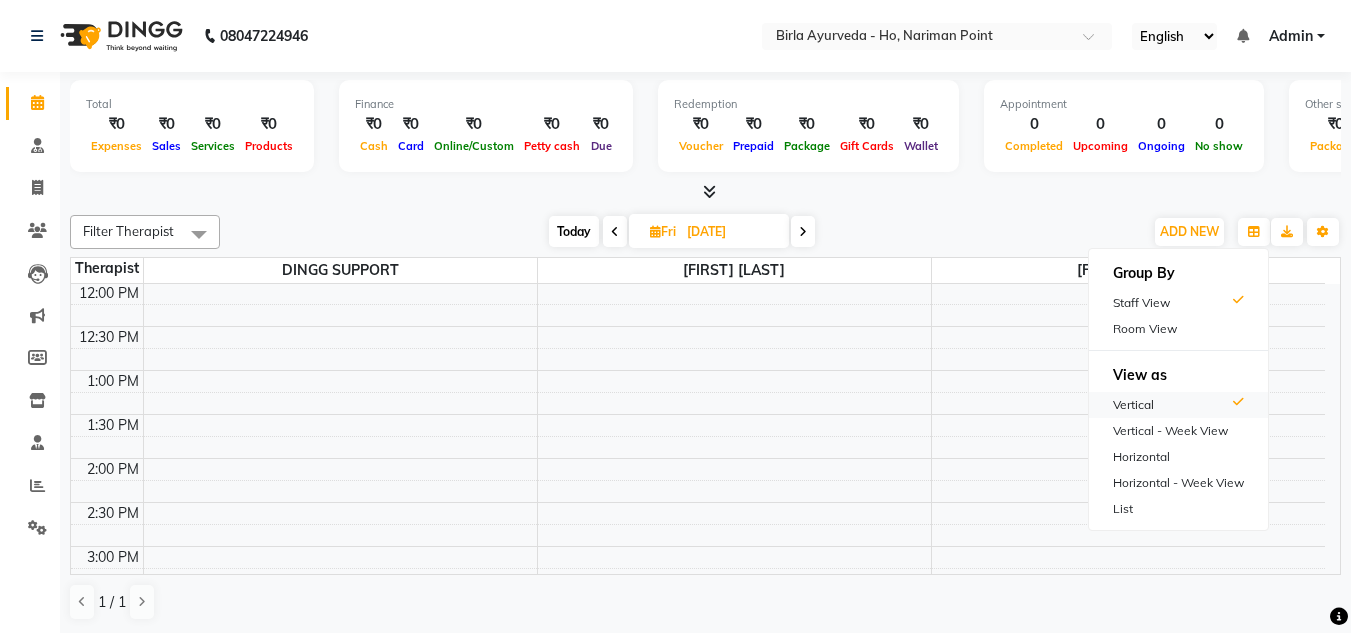 click on "Vertical" at bounding box center (1178, 405) 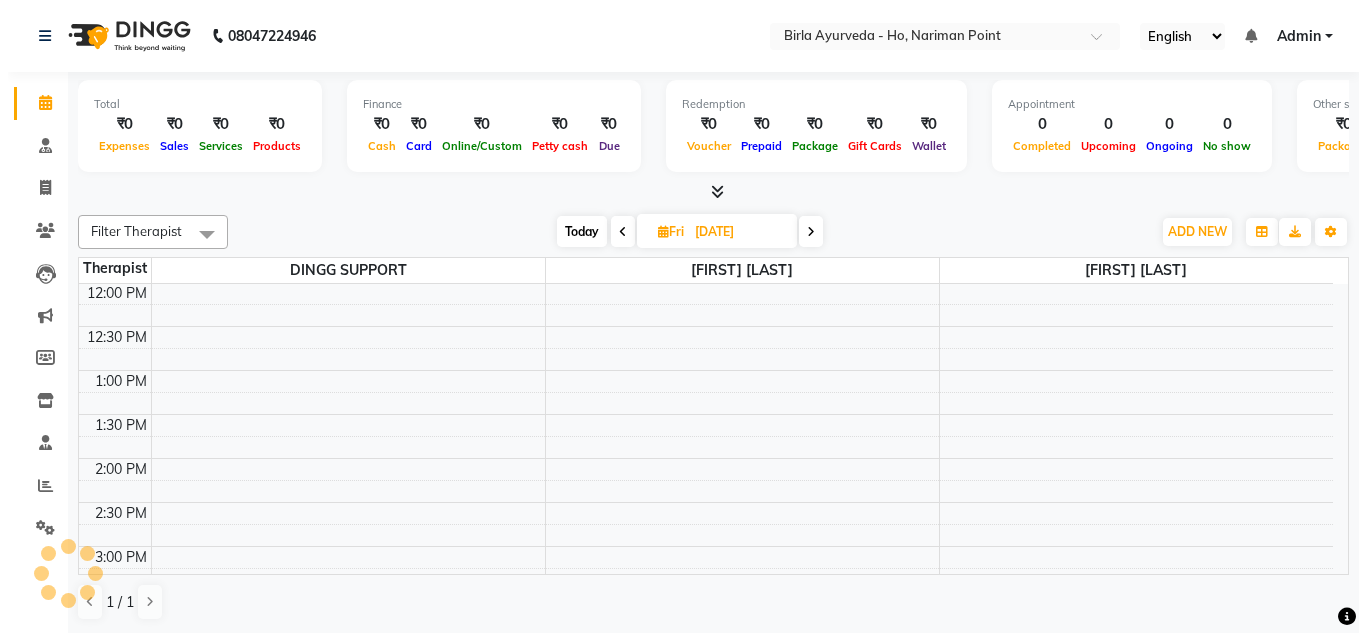 scroll, scrollTop: 353, scrollLeft: 0, axis: vertical 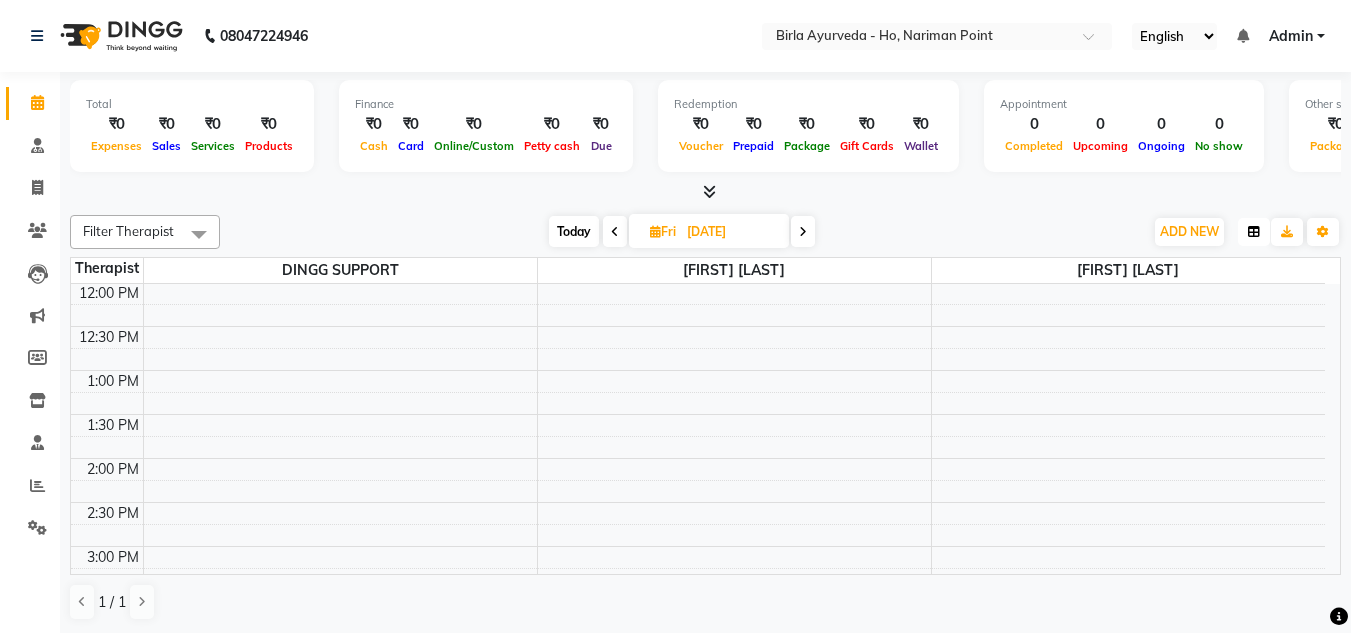 click at bounding box center (1254, 232) 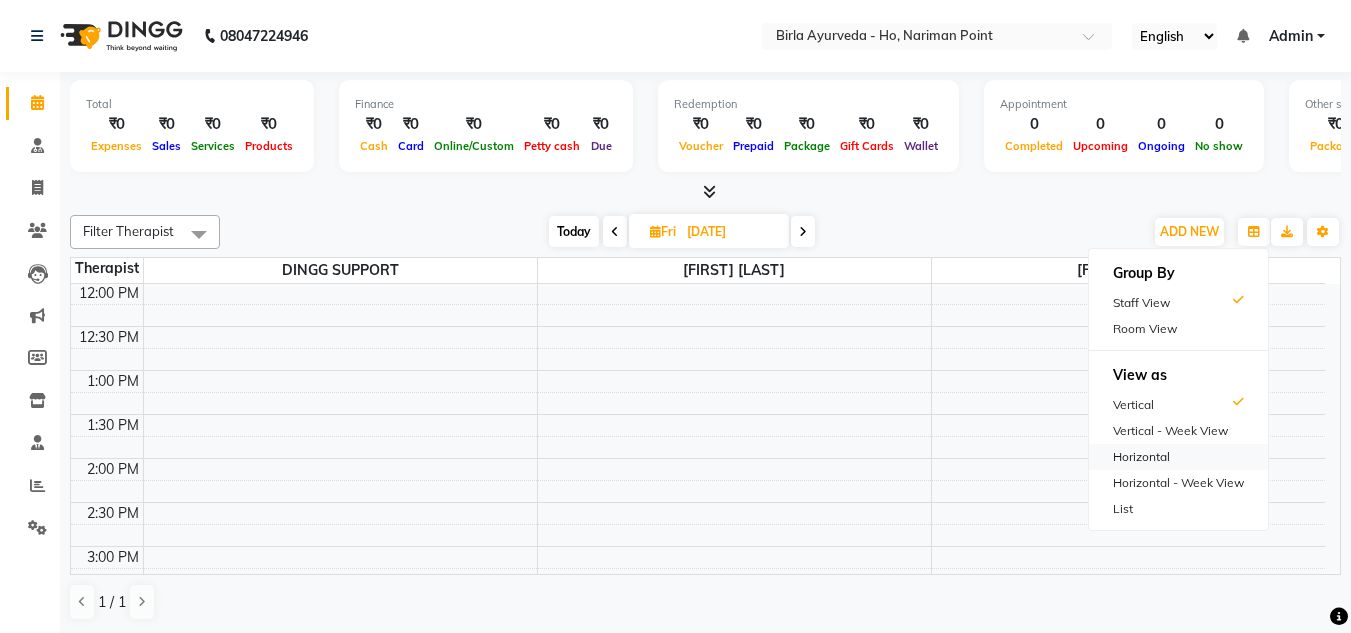 click on "Horizontal" at bounding box center [1178, 457] 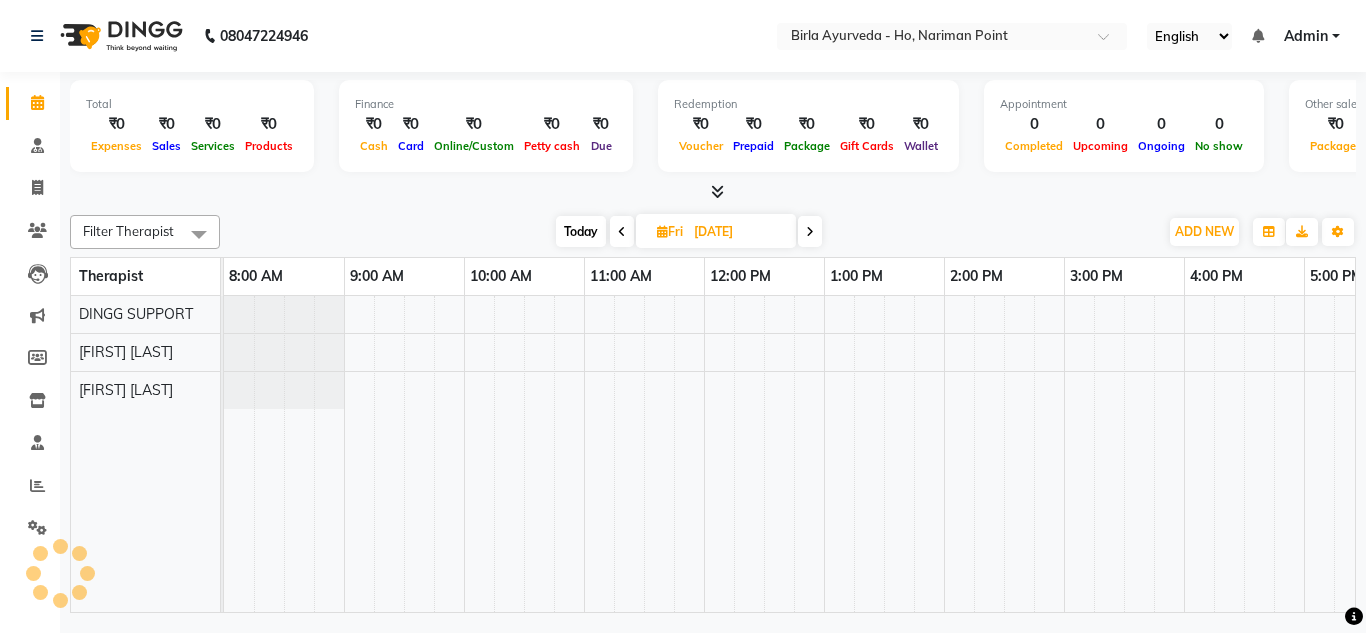 scroll, scrollTop: 0, scrollLeft: 429, axis: horizontal 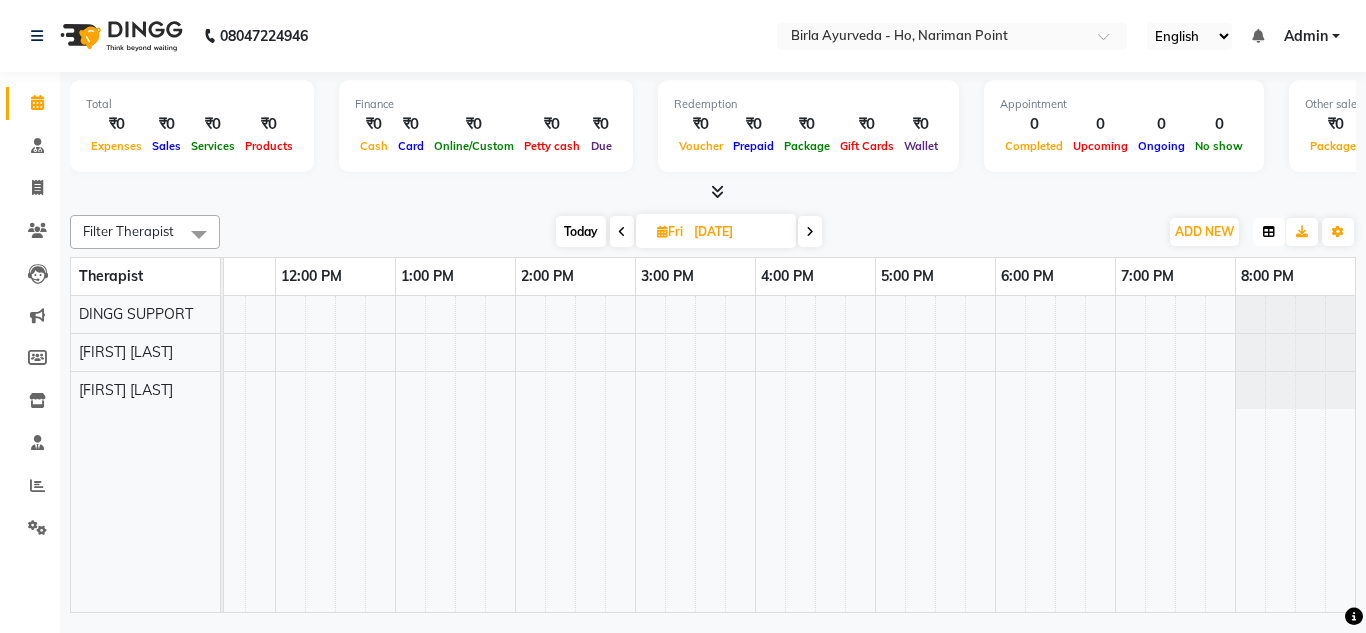 click at bounding box center [1269, 232] 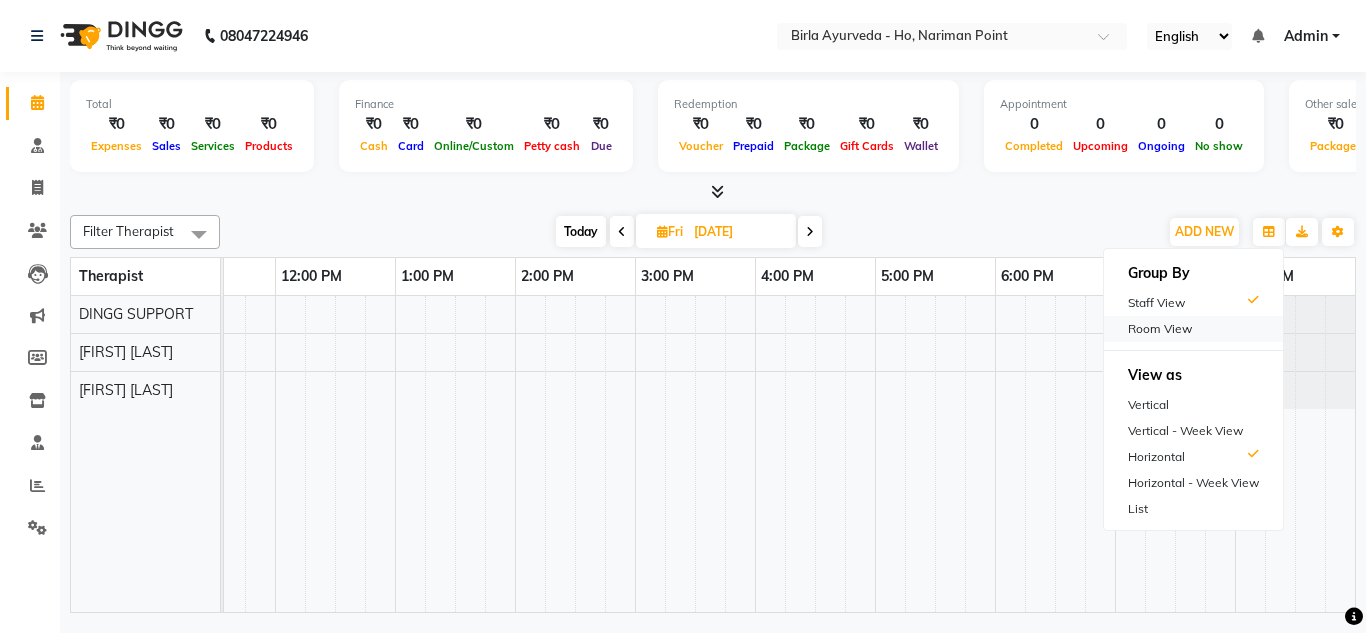 click on "Room View" at bounding box center (1193, 329) 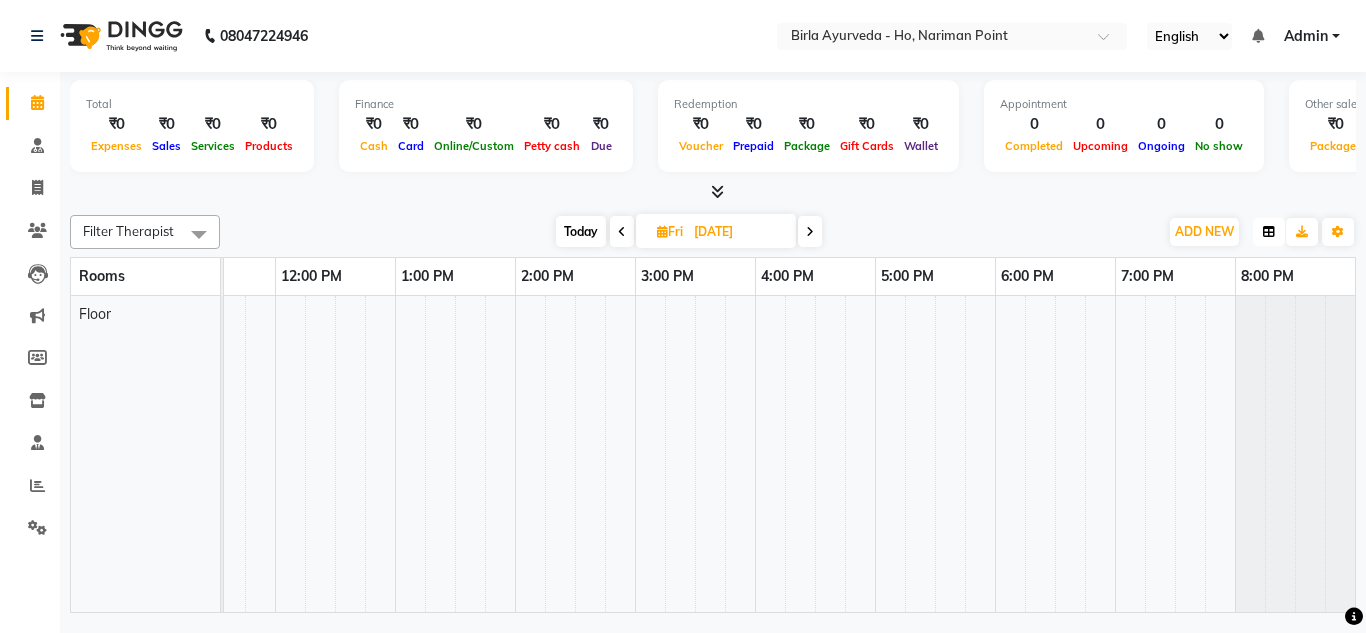 click at bounding box center (1269, 232) 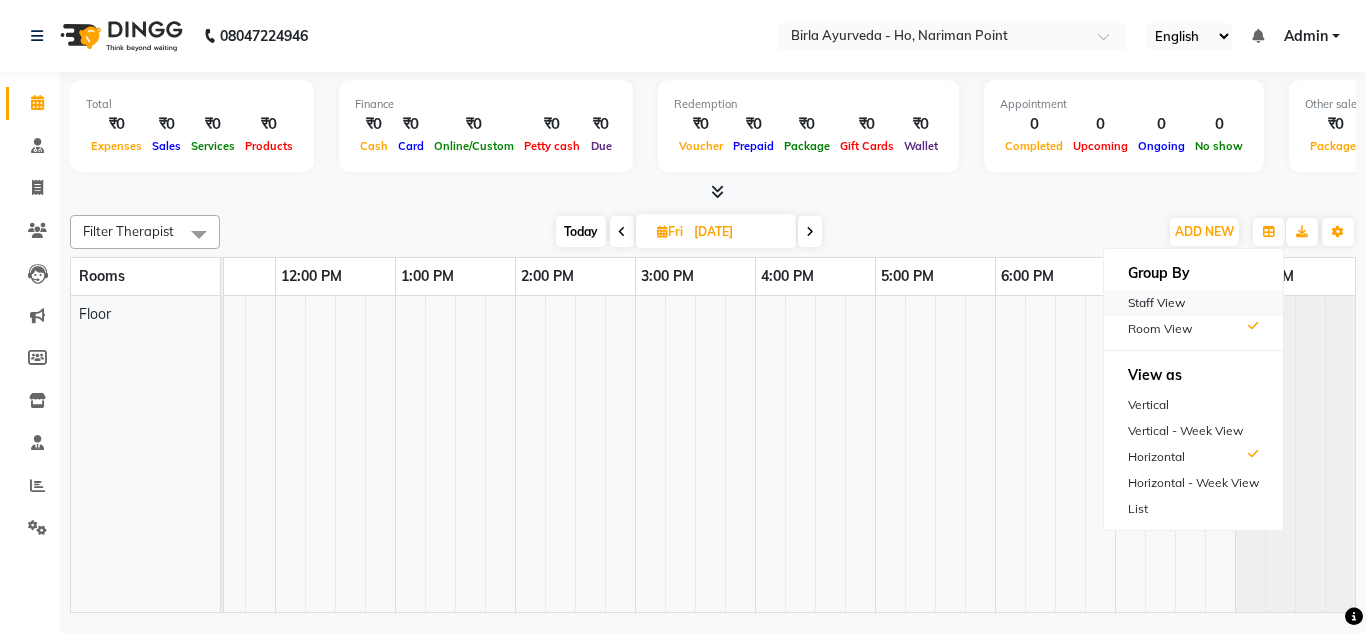 click on "Staff View" at bounding box center [1193, 303] 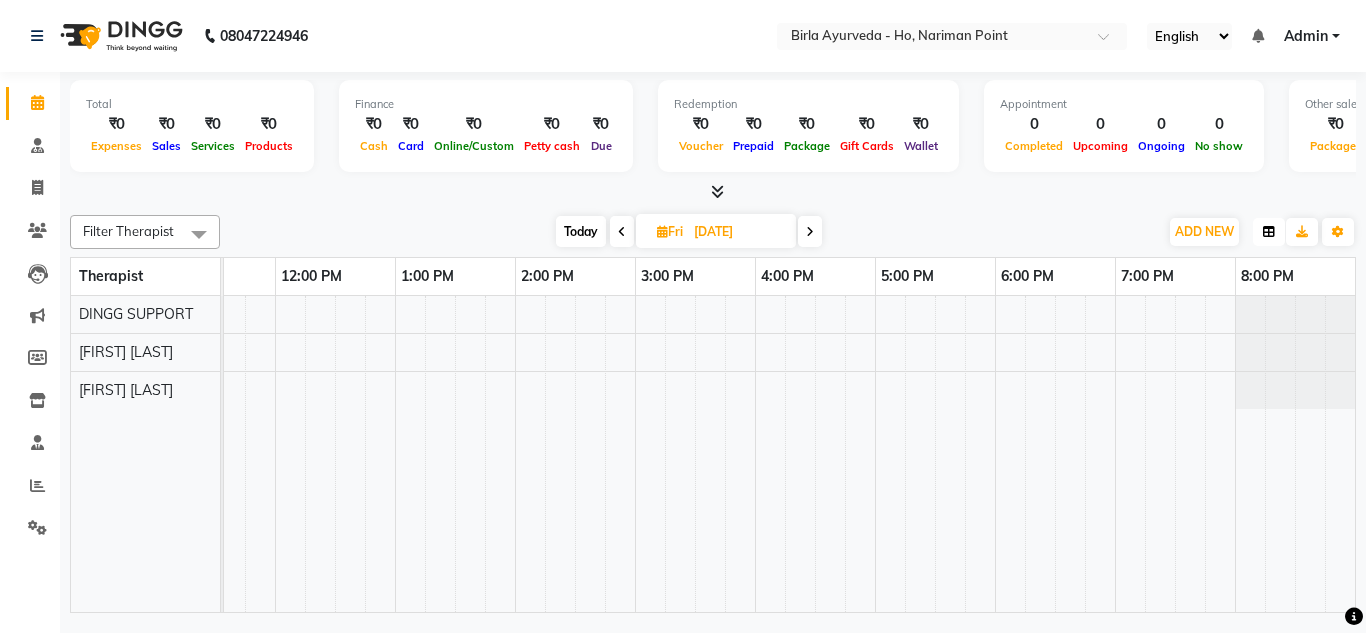 click at bounding box center [1269, 232] 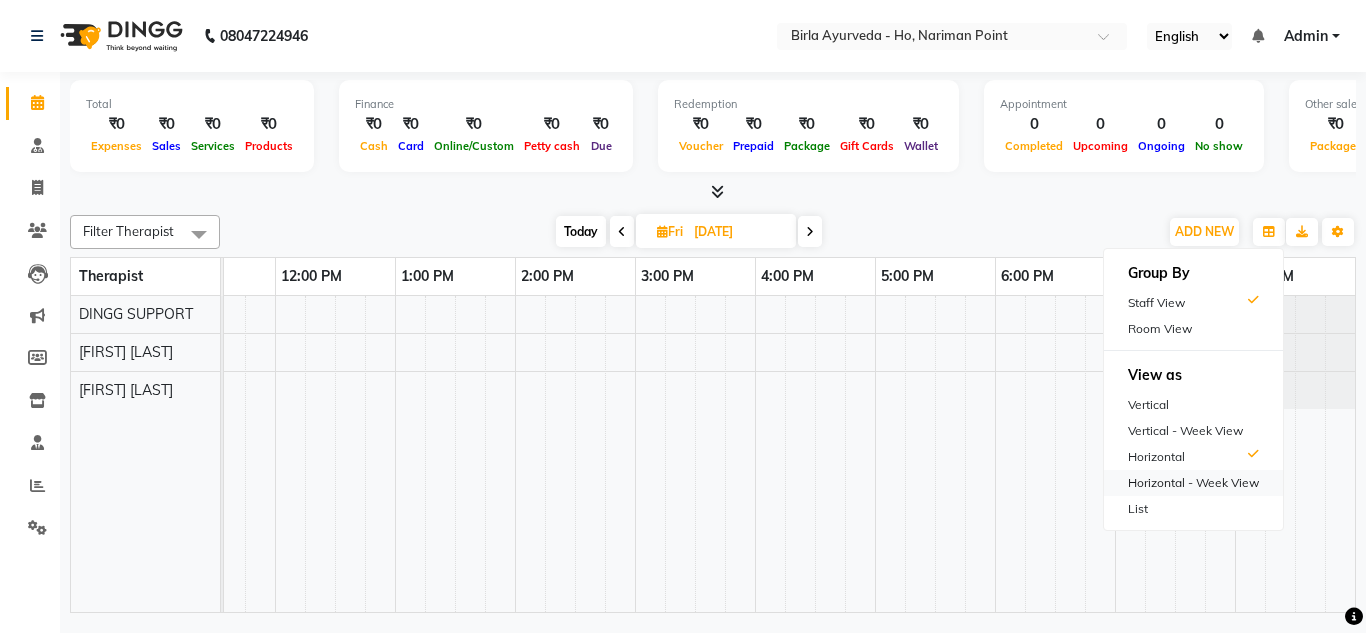 click on "Horizontal - Week View" at bounding box center (1193, 483) 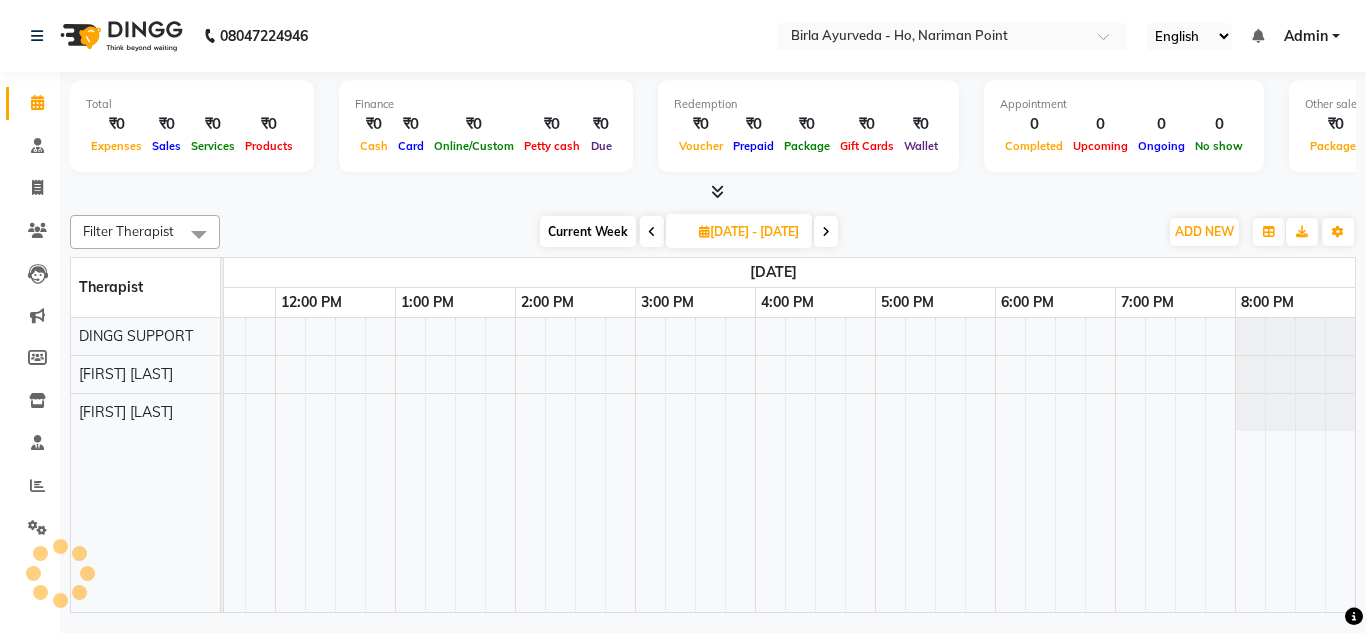 scroll, scrollTop: 0, scrollLeft: 481, axis: horizontal 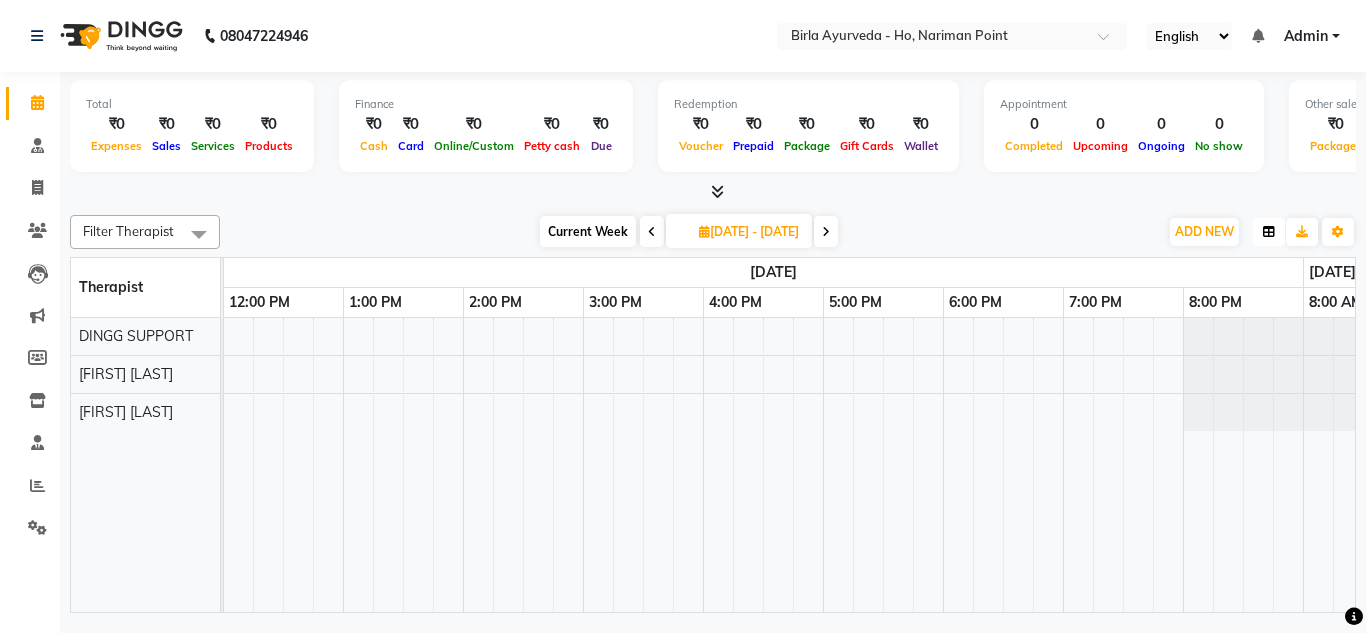 click at bounding box center (1269, 232) 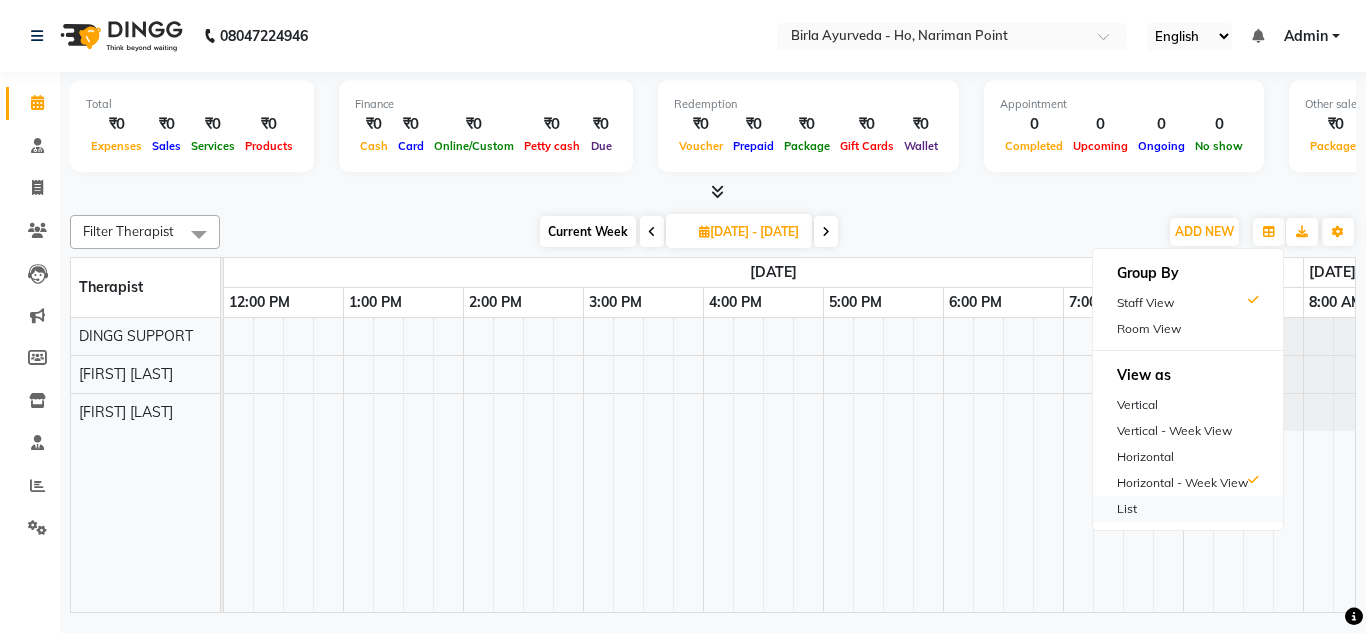 click on "List" at bounding box center [1188, 509] 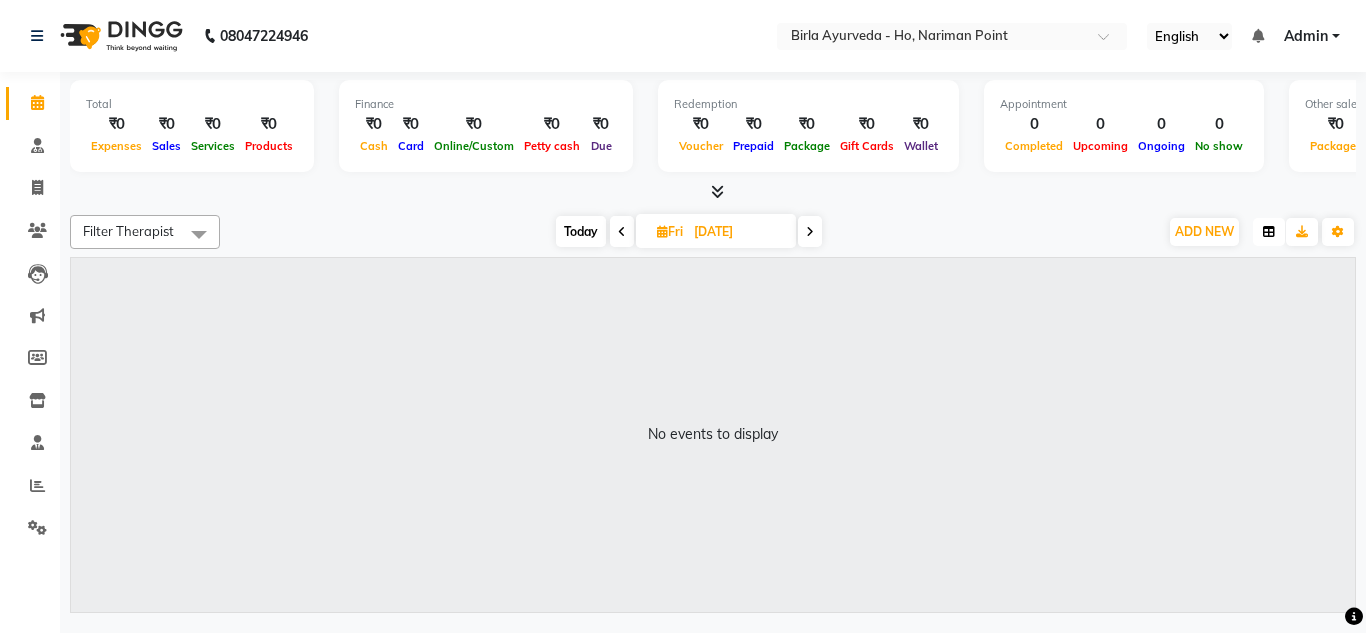 click at bounding box center [1269, 232] 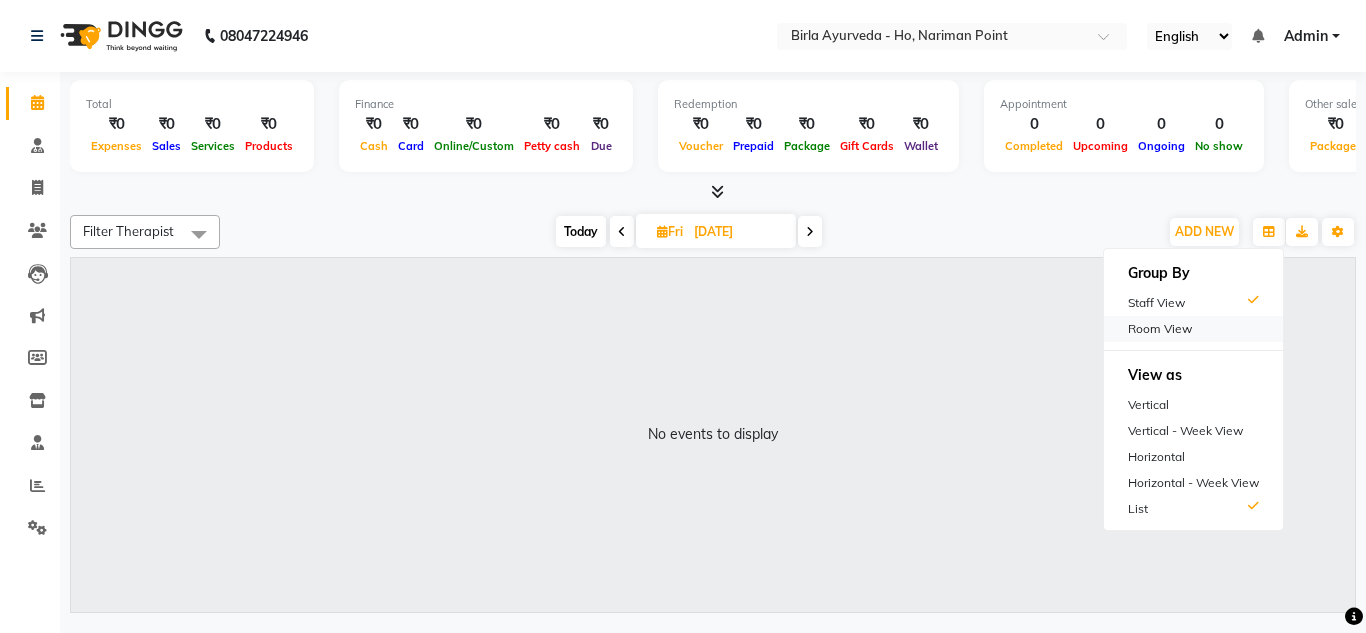 click on "Room View" at bounding box center (1193, 329) 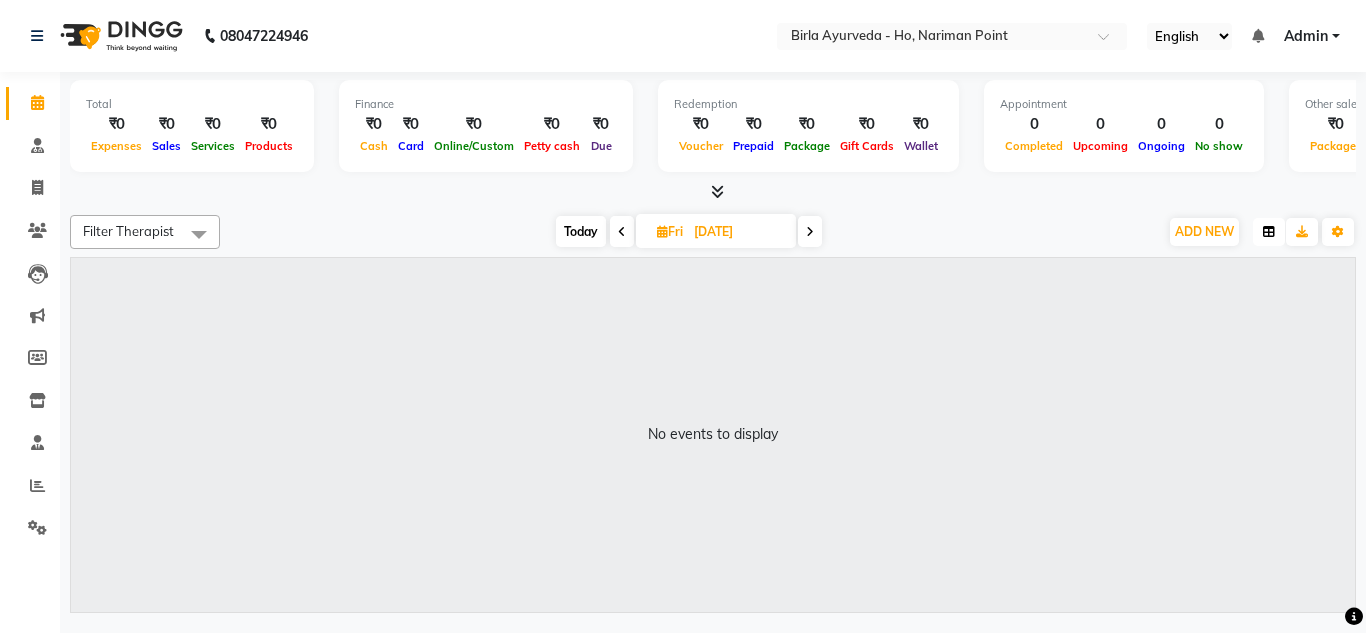click at bounding box center [1269, 232] 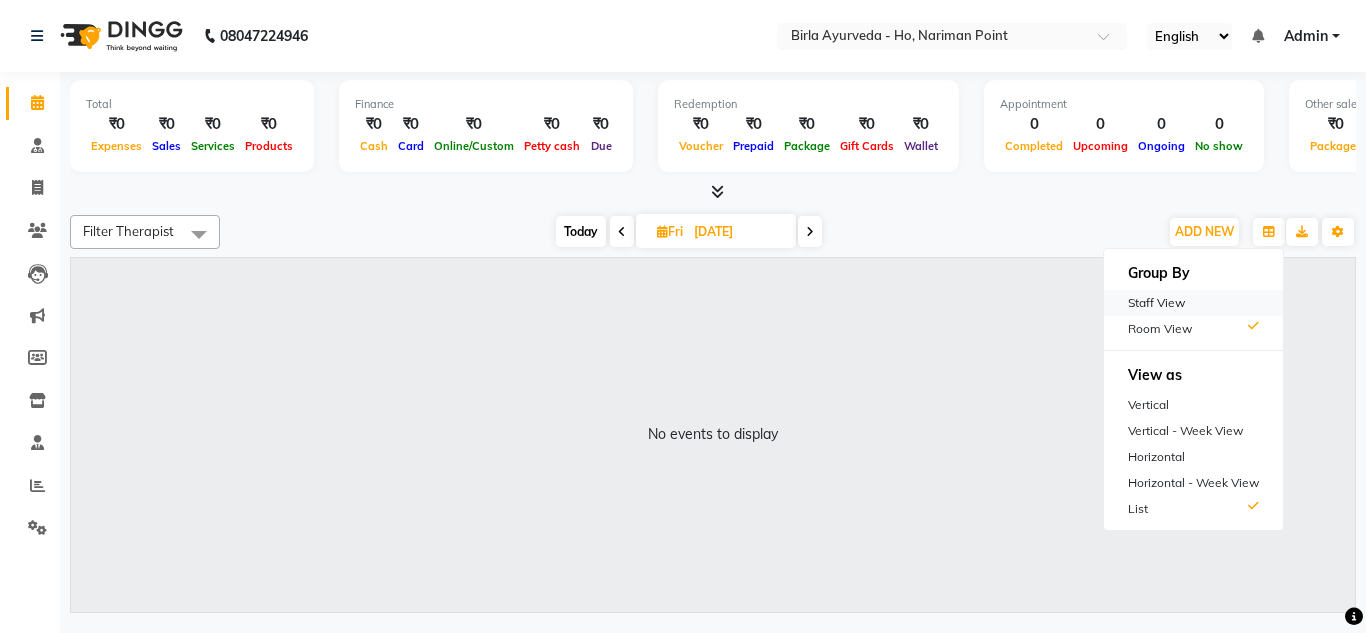 click on "Staff View" at bounding box center (1193, 303) 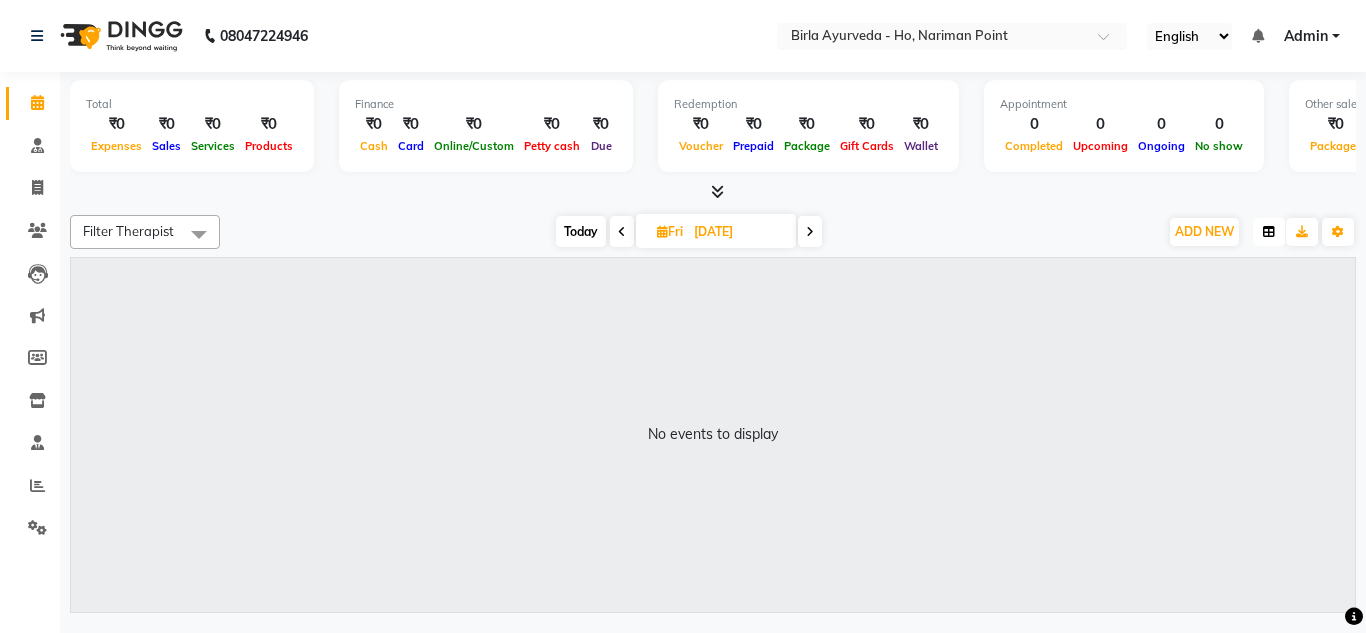 click at bounding box center (1269, 232) 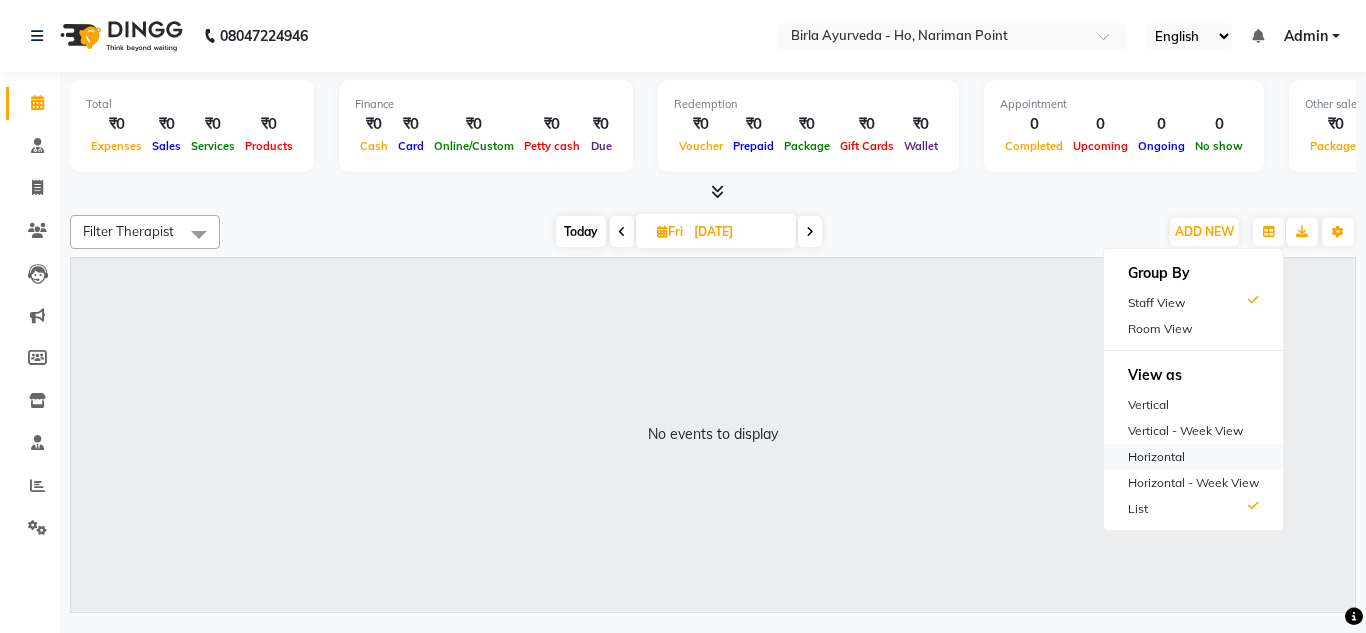 click on "Horizontal" at bounding box center (1193, 457) 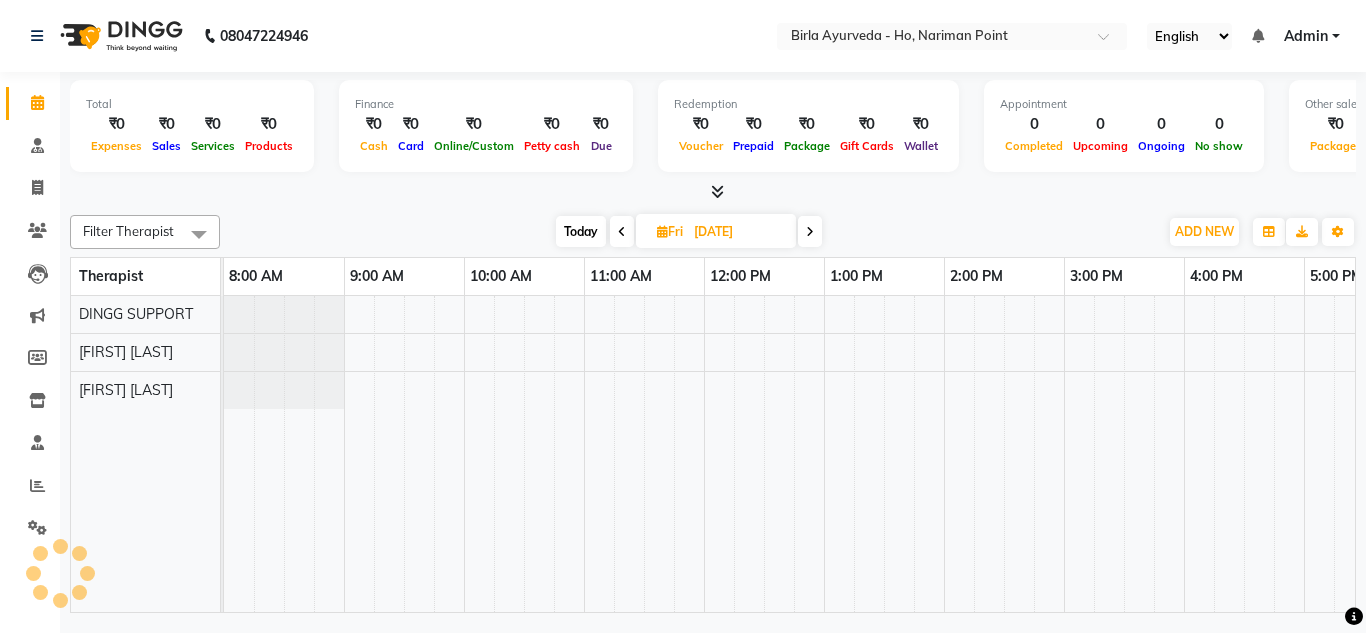 scroll, scrollTop: 0, scrollLeft: 429, axis: horizontal 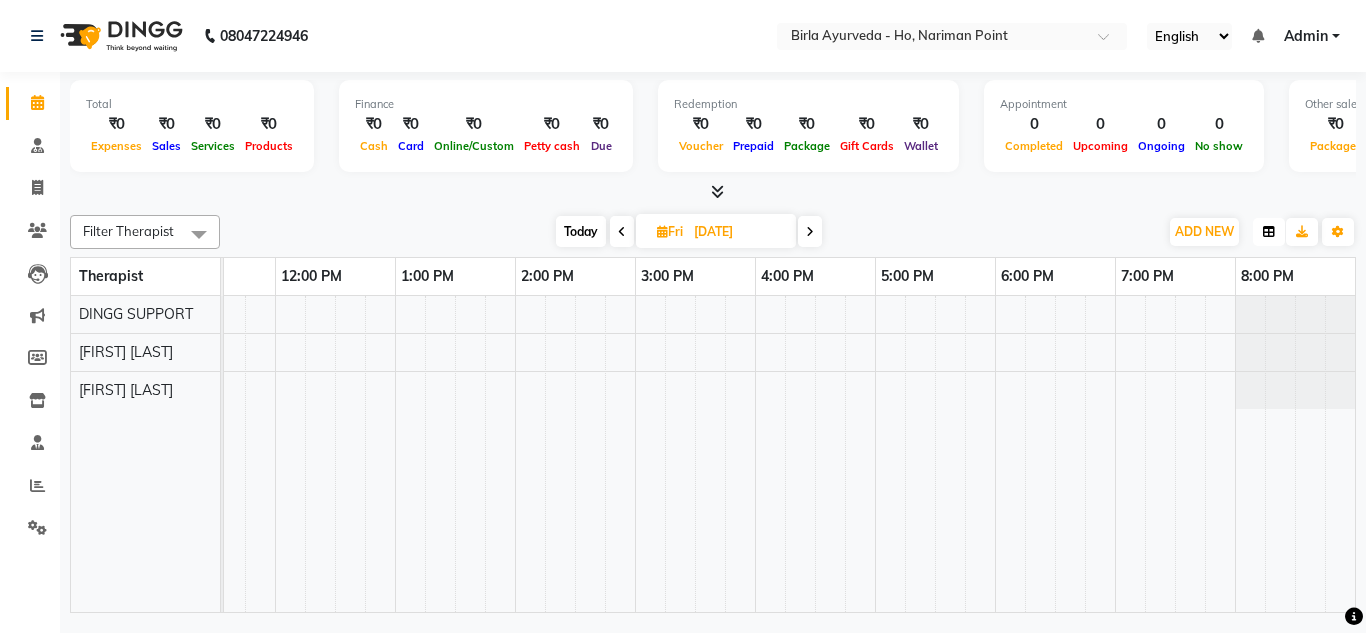 click at bounding box center (1269, 232) 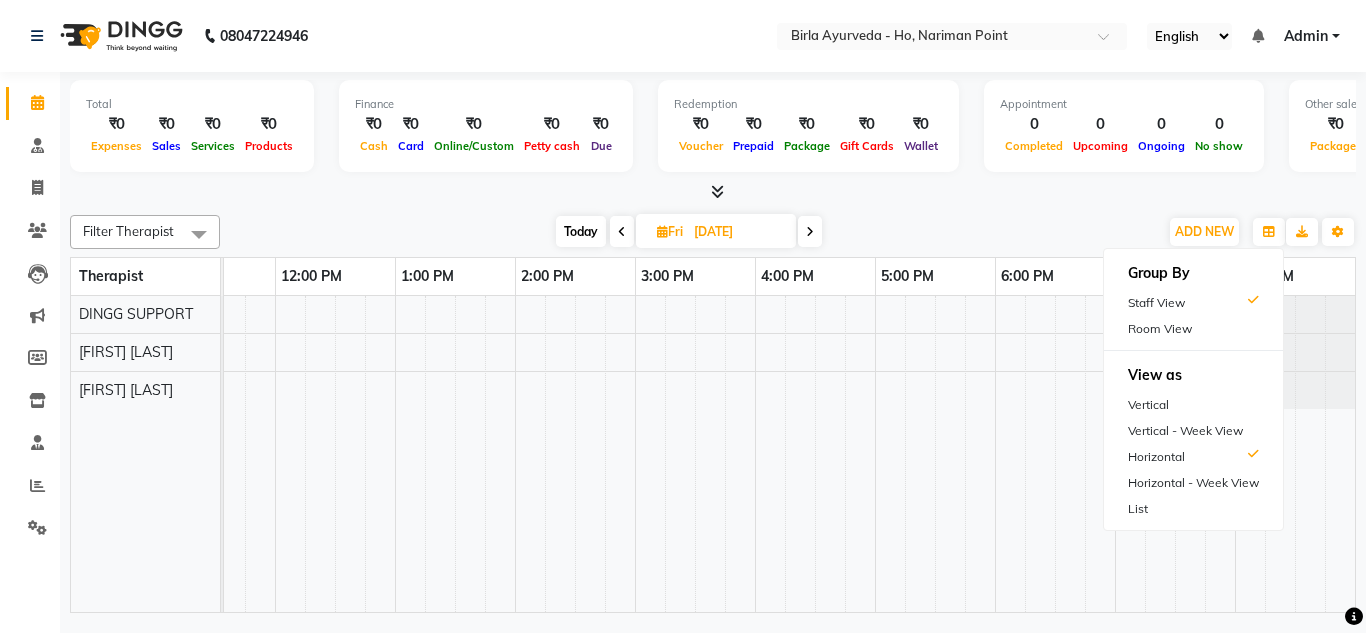click at bounding box center [713, 192] 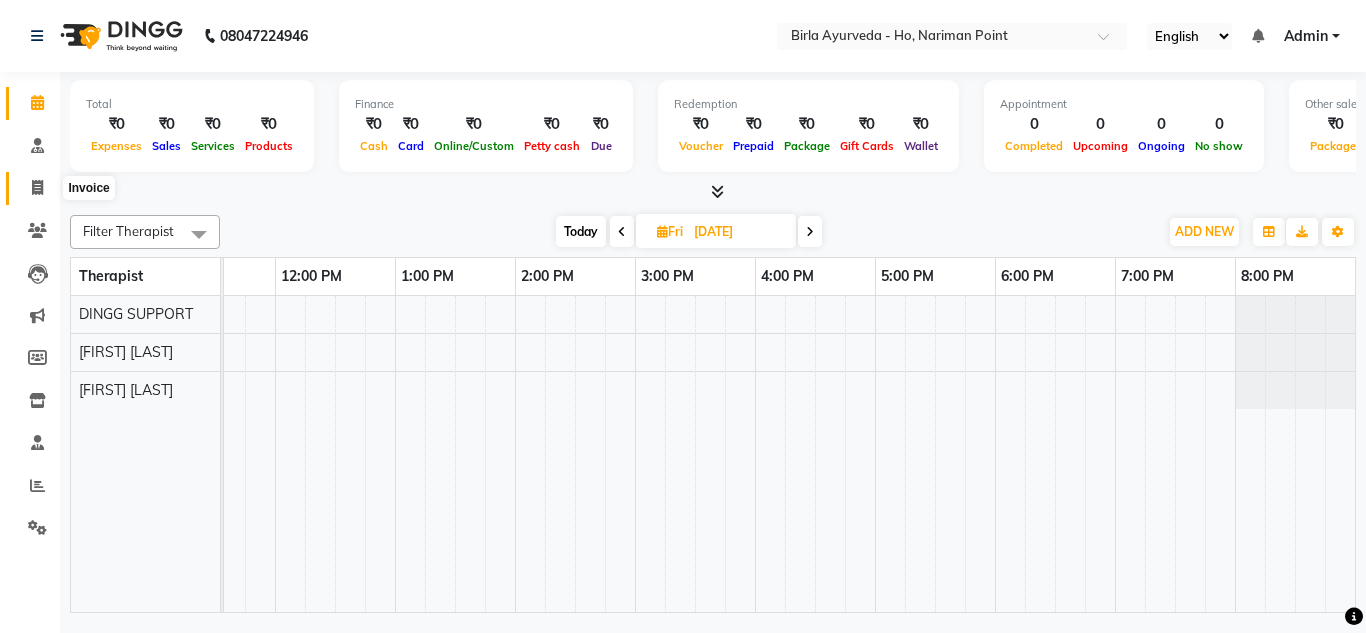 click 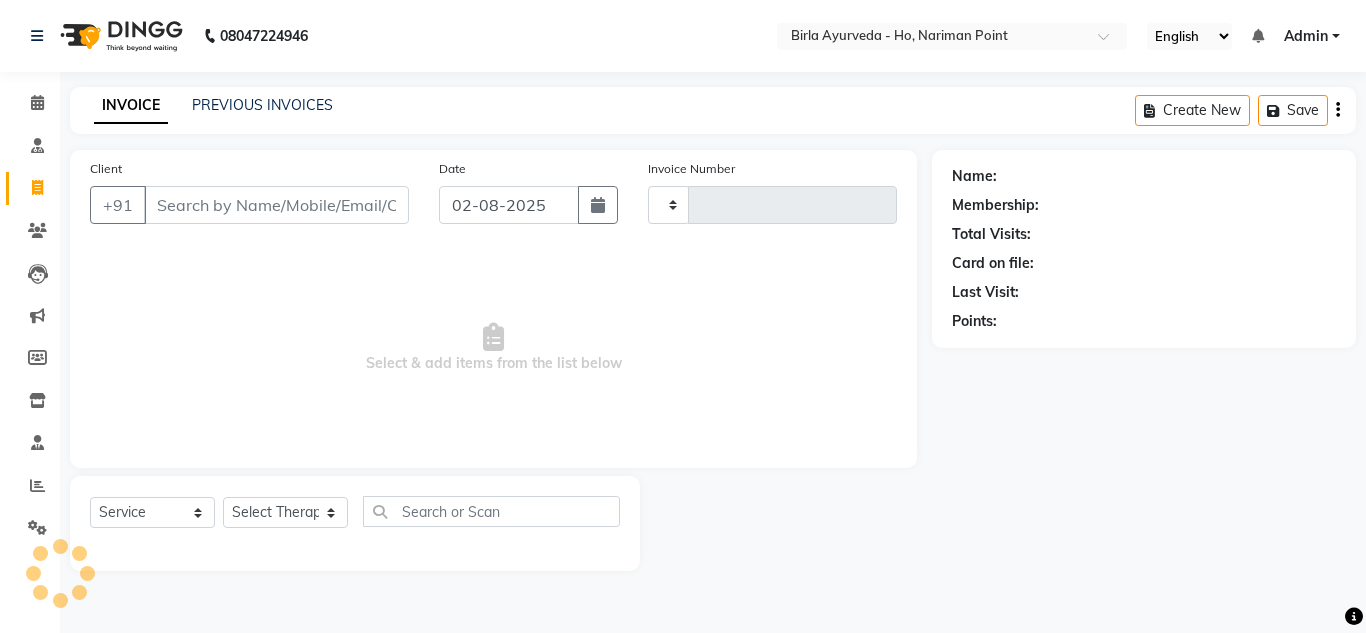 type on "0001" 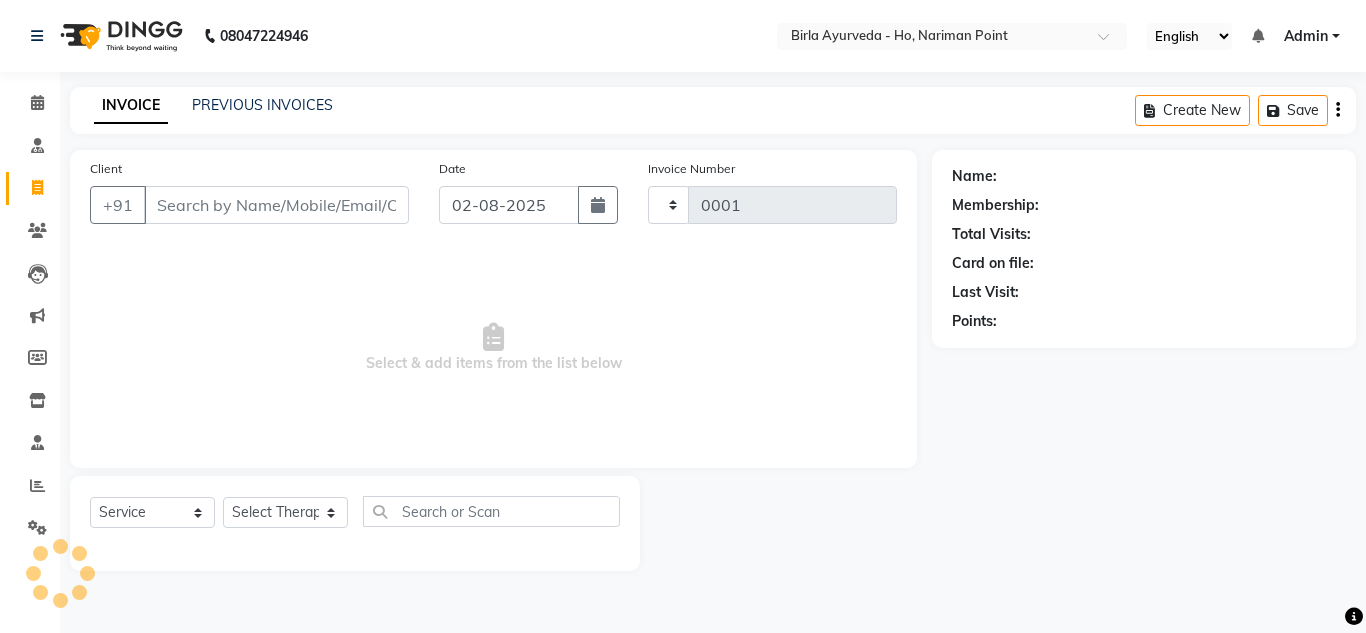 select on "6665" 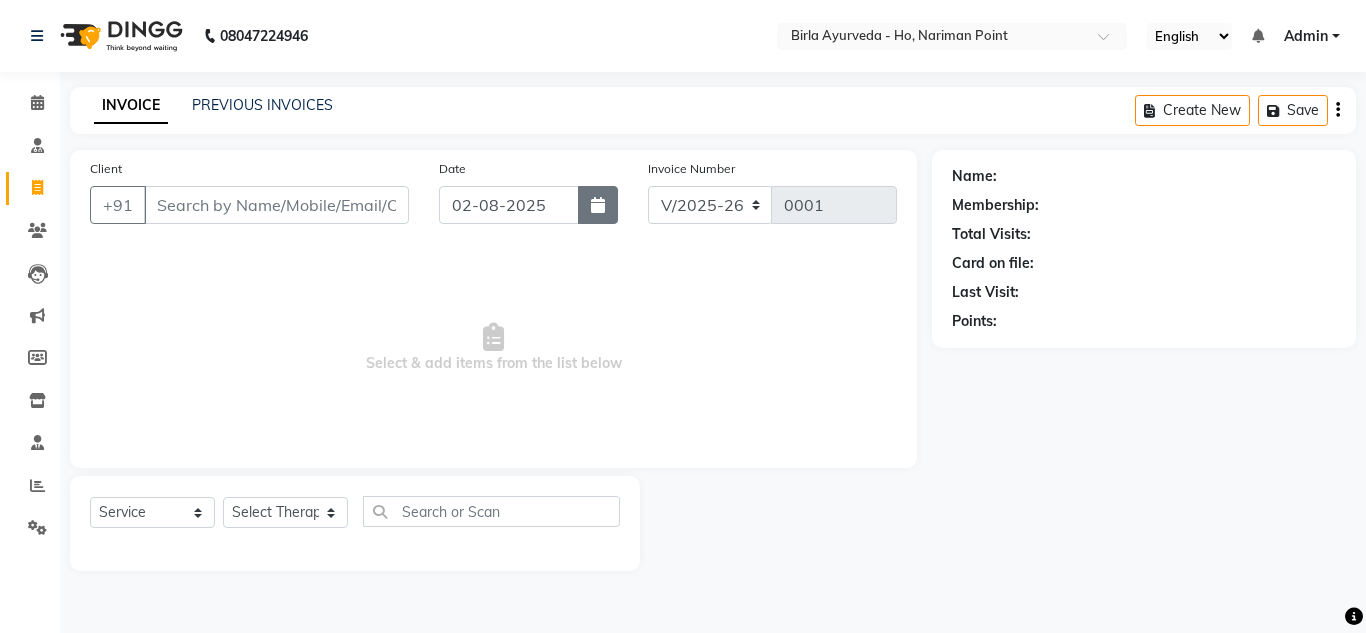 click 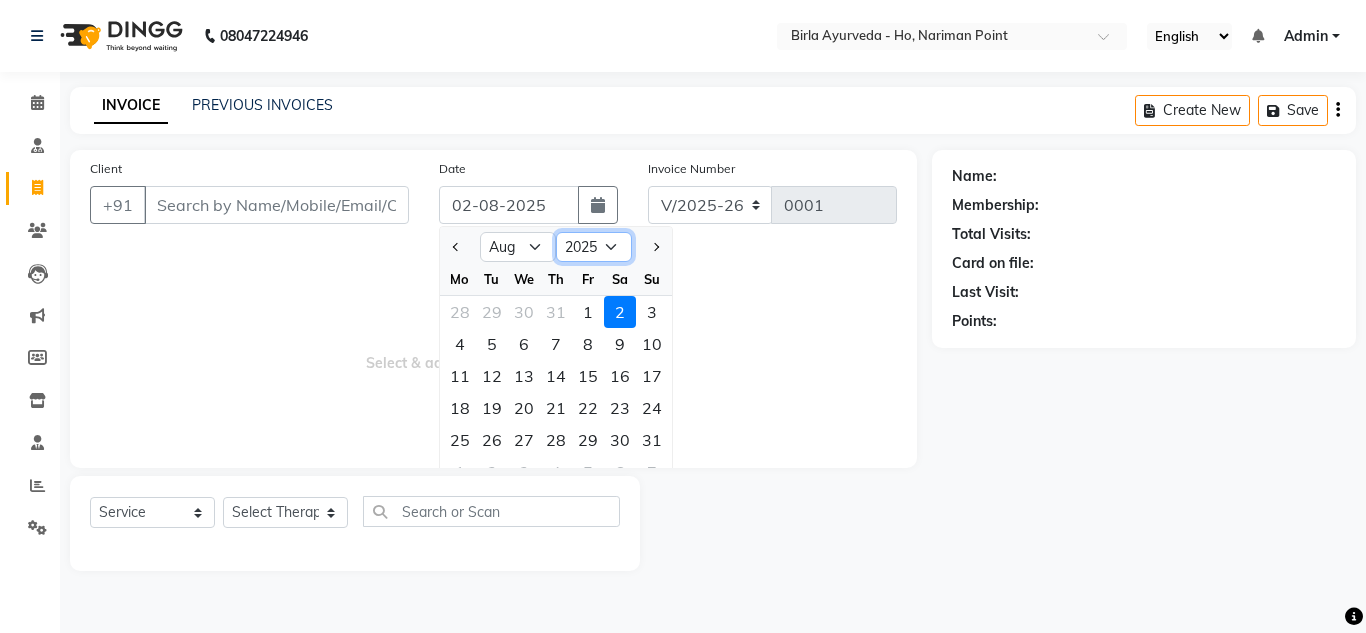 click on "2015 2016 2017 2018 2019 2020 2021 2022 2023 2024 2025 2026 2027 2028 2029 2030 2031 2032 2033 2034 2035" 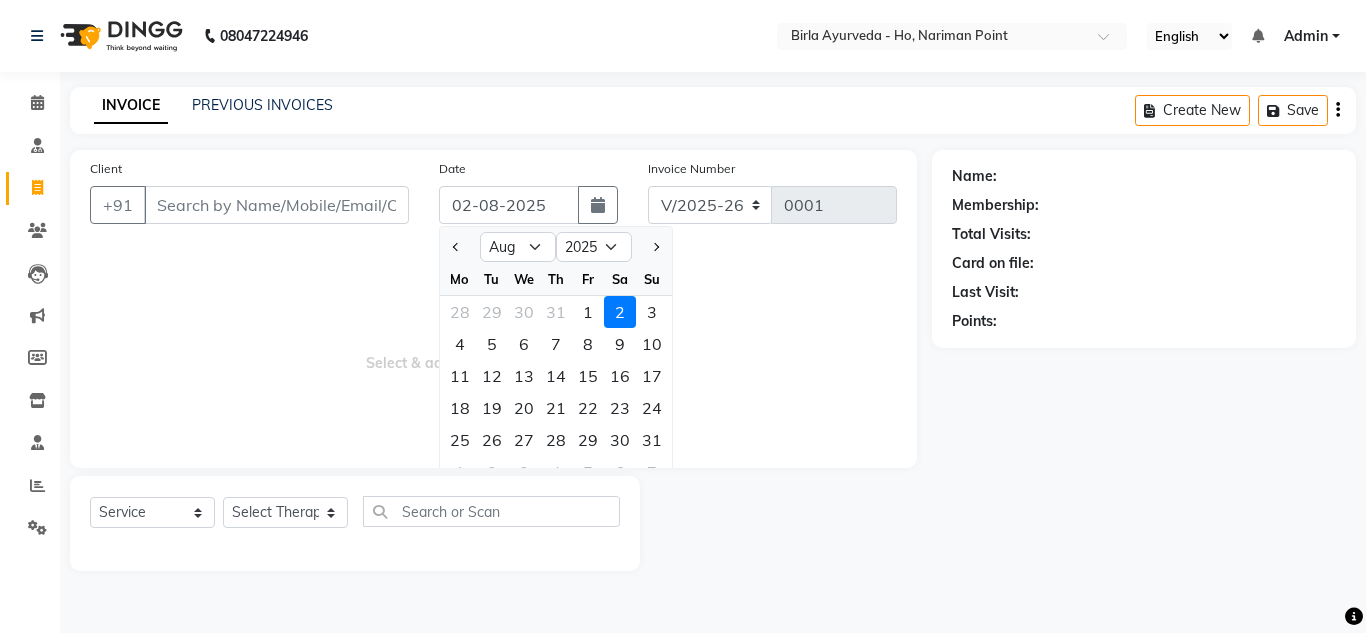 click on "Select & add items from the list below" at bounding box center [493, 348] 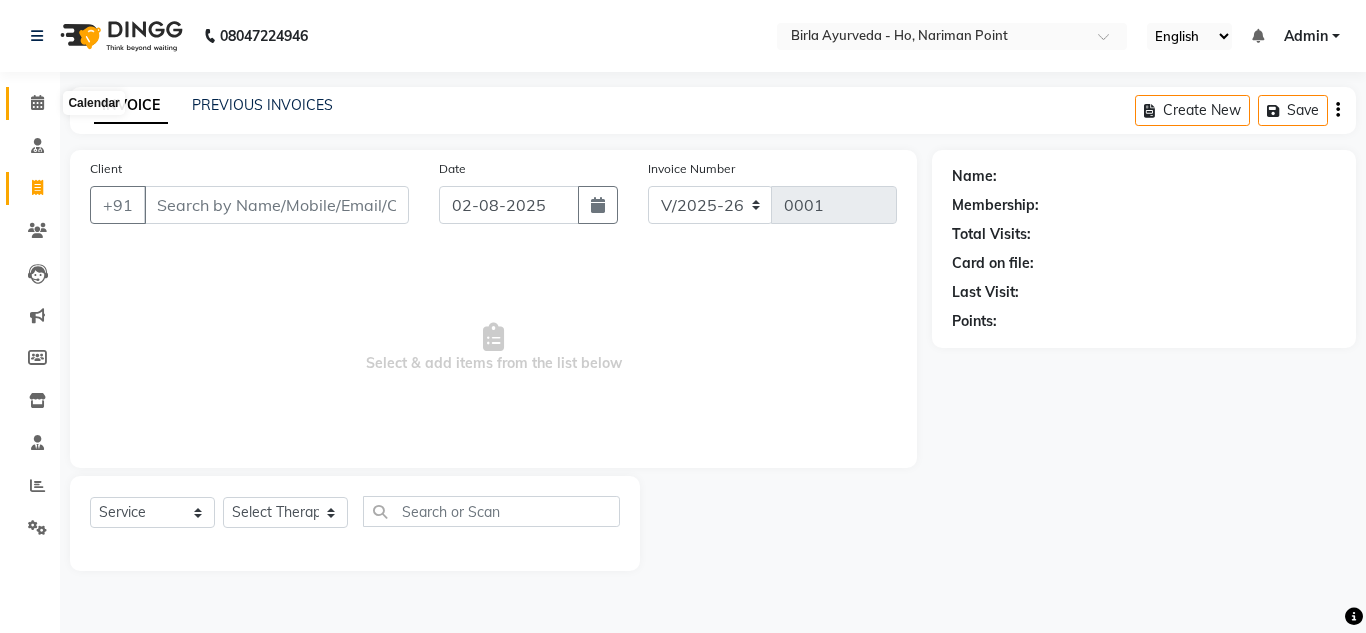 click 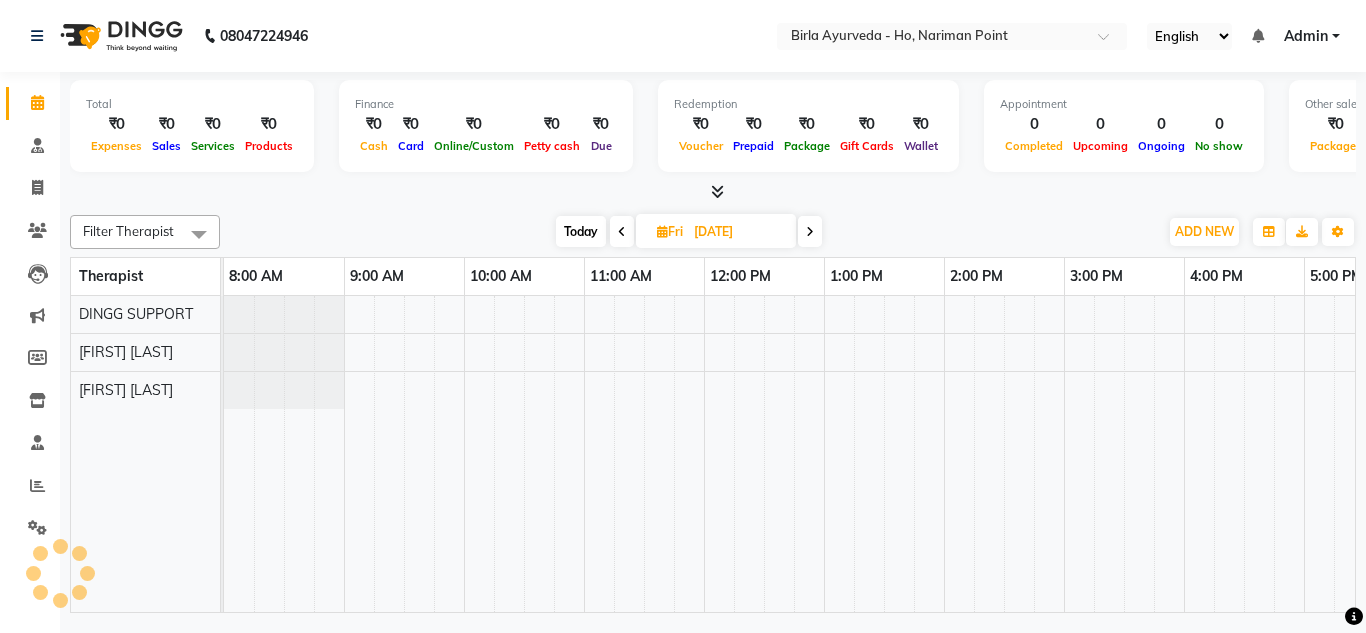 scroll, scrollTop: 0, scrollLeft: 0, axis: both 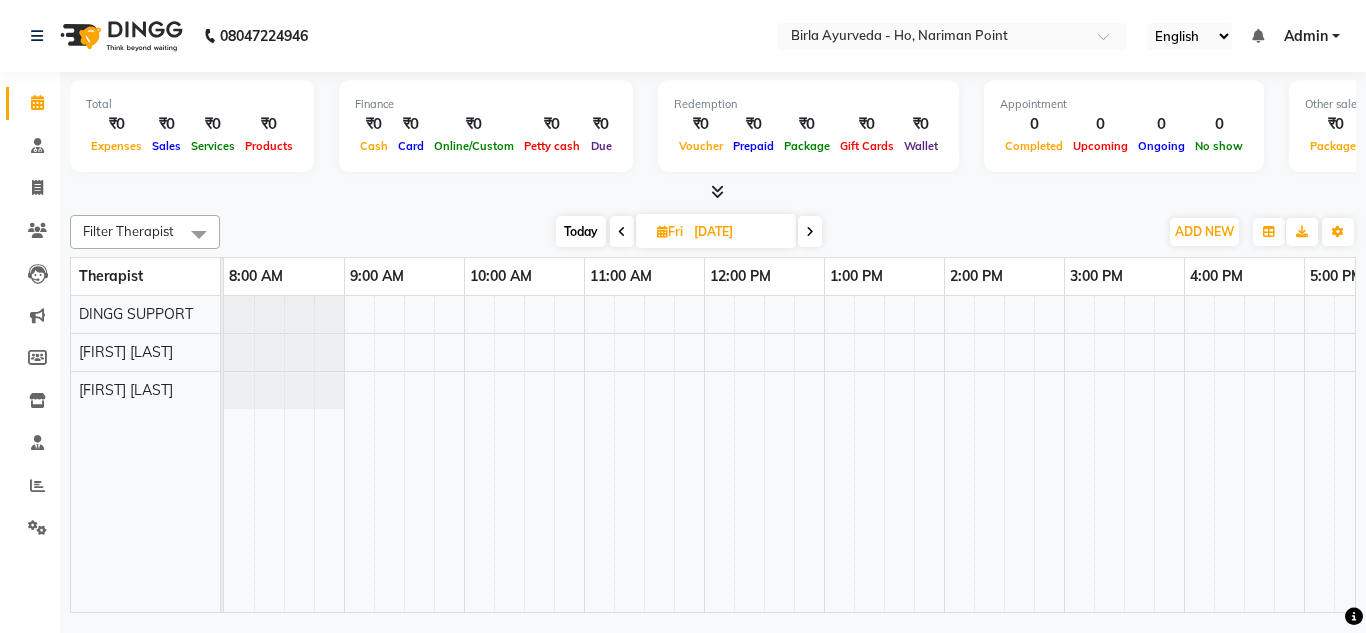 click at bounding box center [284, 314] 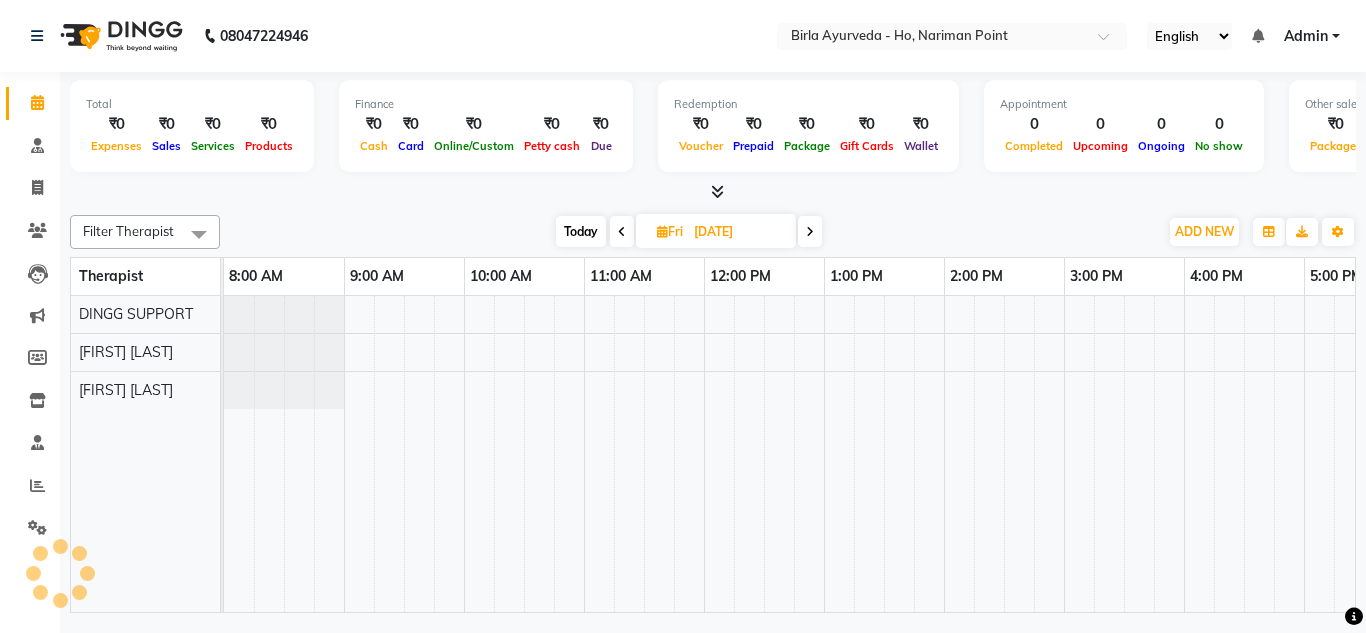 click at bounding box center [284, 314] 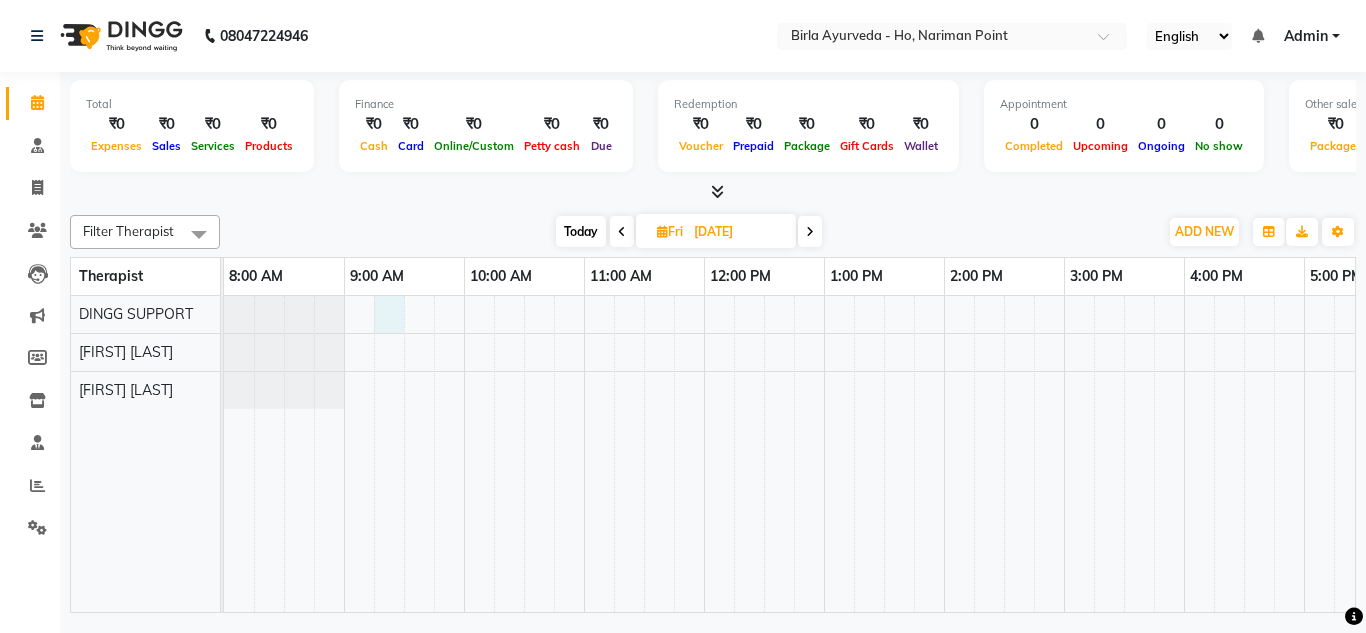 click at bounding box center (1004, 454) 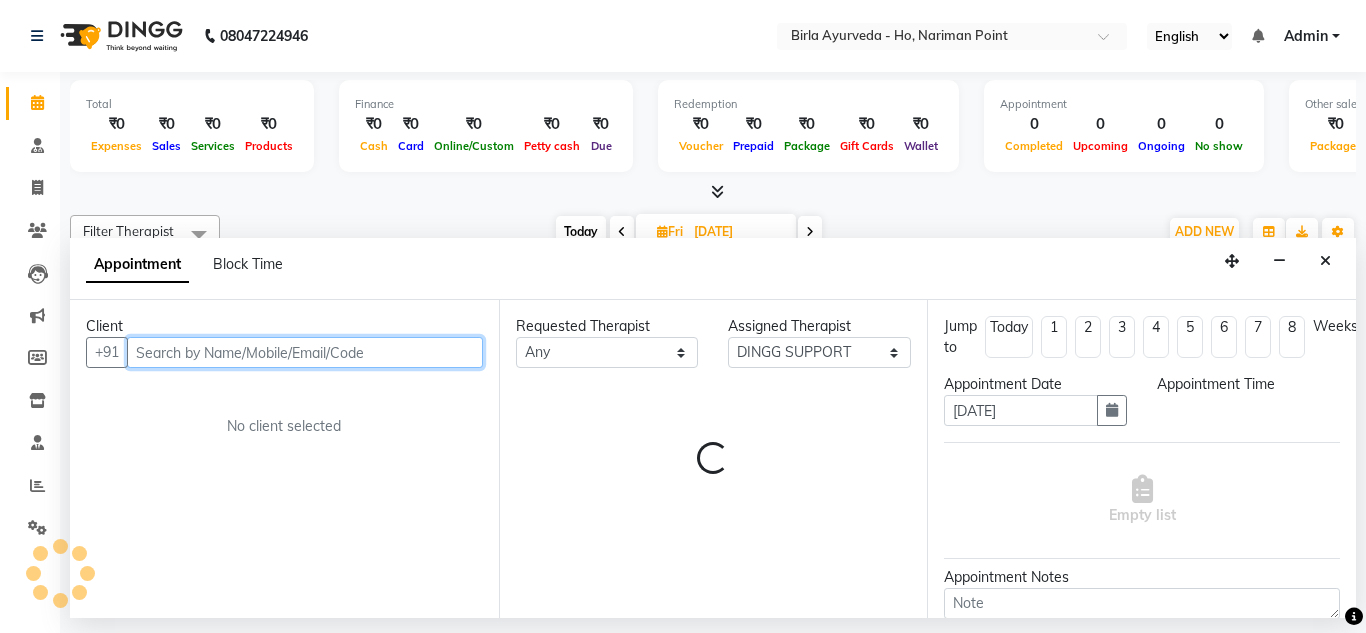 select on "555" 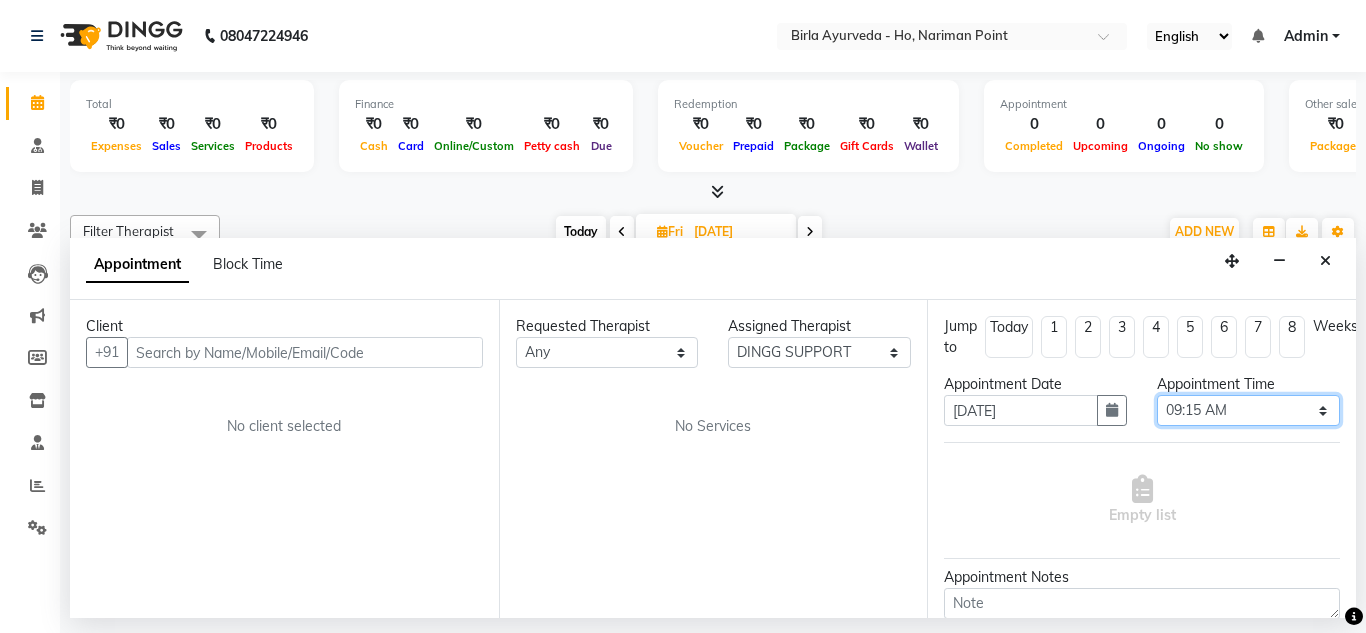 click on "Select 09:00 AM 09:15 AM 09:30 AM 09:45 AM 10:00 AM 10:15 AM 10:30 AM 10:45 AM 11:00 AM 11:15 AM 11:30 AM 11:45 AM 12:00 PM 12:15 PM 12:30 PM 12:45 PM 01:00 PM 01:15 PM 01:30 PM 01:45 PM 02:00 PM 02:15 PM 02:30 PM 02:45 PM 03:00 PM 03:15 PM 03:30 PM 03:45 PM 04:00 PM 04:15 PM 04:30 PM 04:45 PM 05:00 PM 05:15 PM 05:30 PM 05:45 PM 06:00 PM 06:15 PM 06:30 PM 06:45 PM 07:00 PM 07:15 PM 07:30 PM 07:45 PM 08:00 PM" at bounding box center [1248, 410] 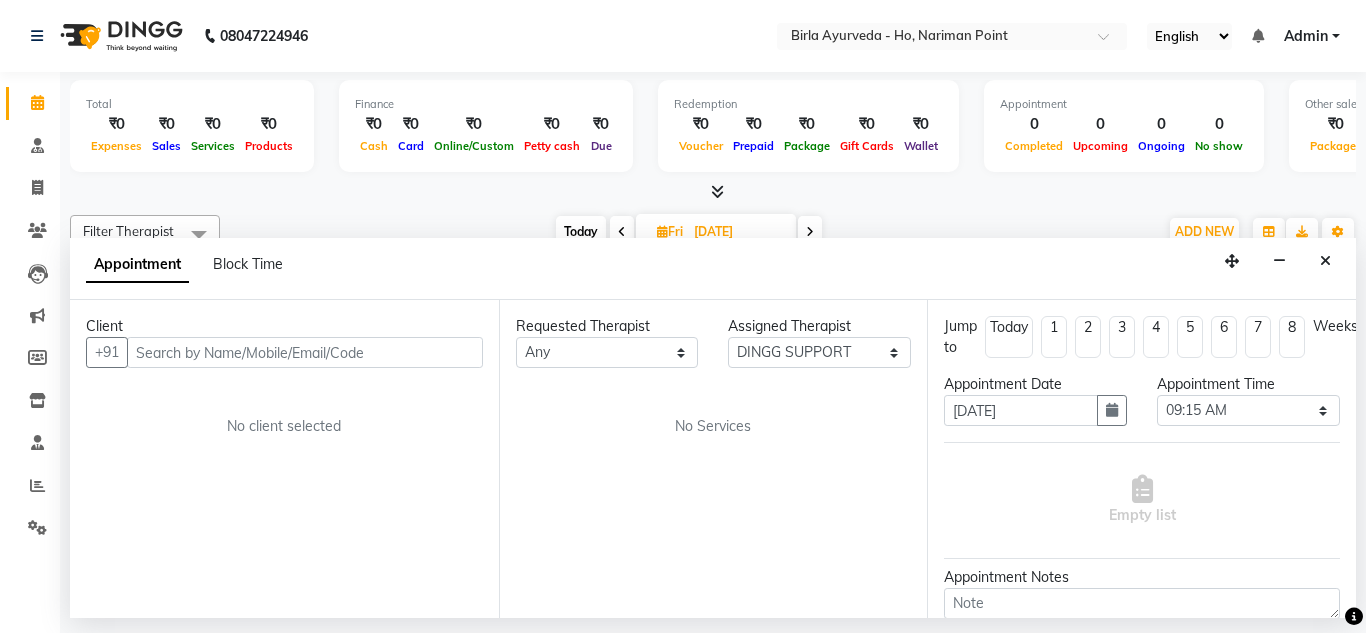click at bounding box center (810, 231) 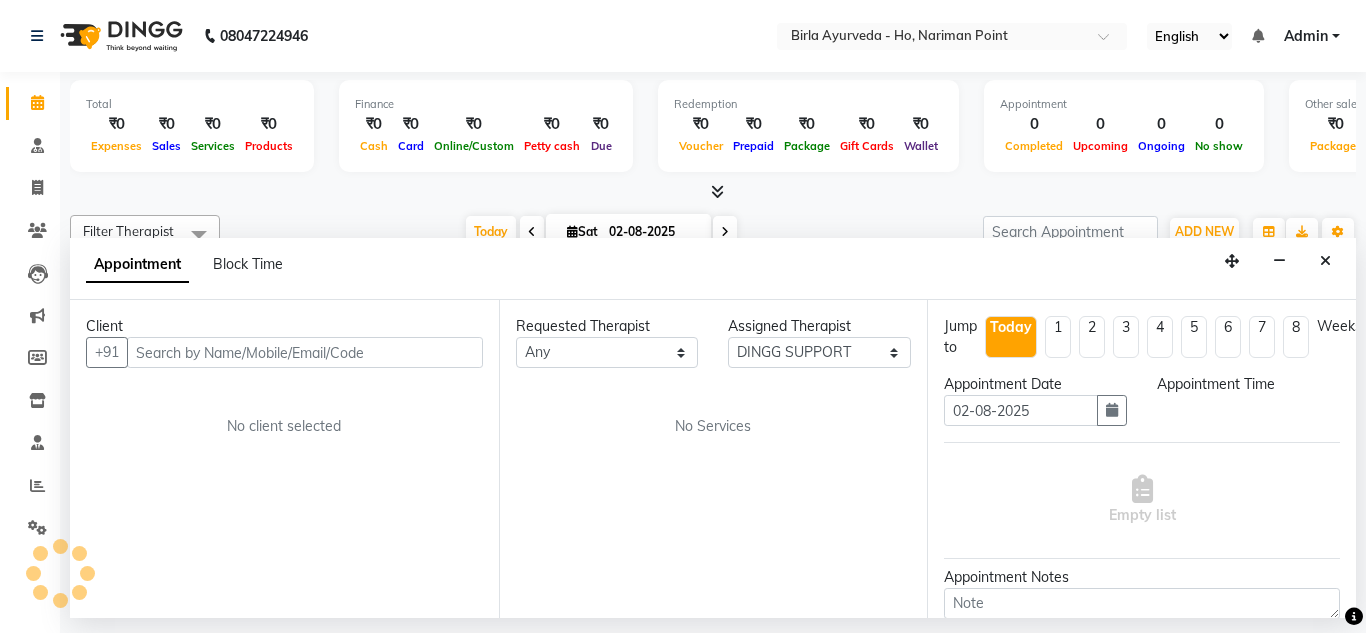 select on "555" 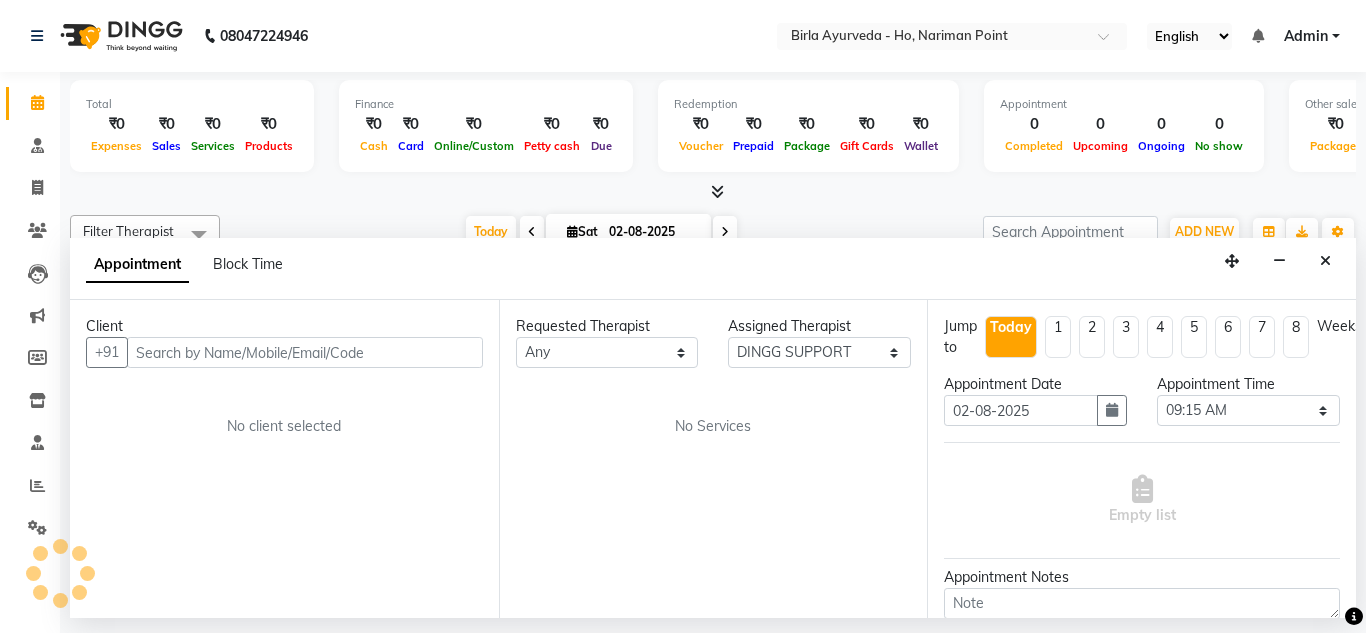 scroll, scrollTop: 0, scrollLeft: 429, axis: horizontal 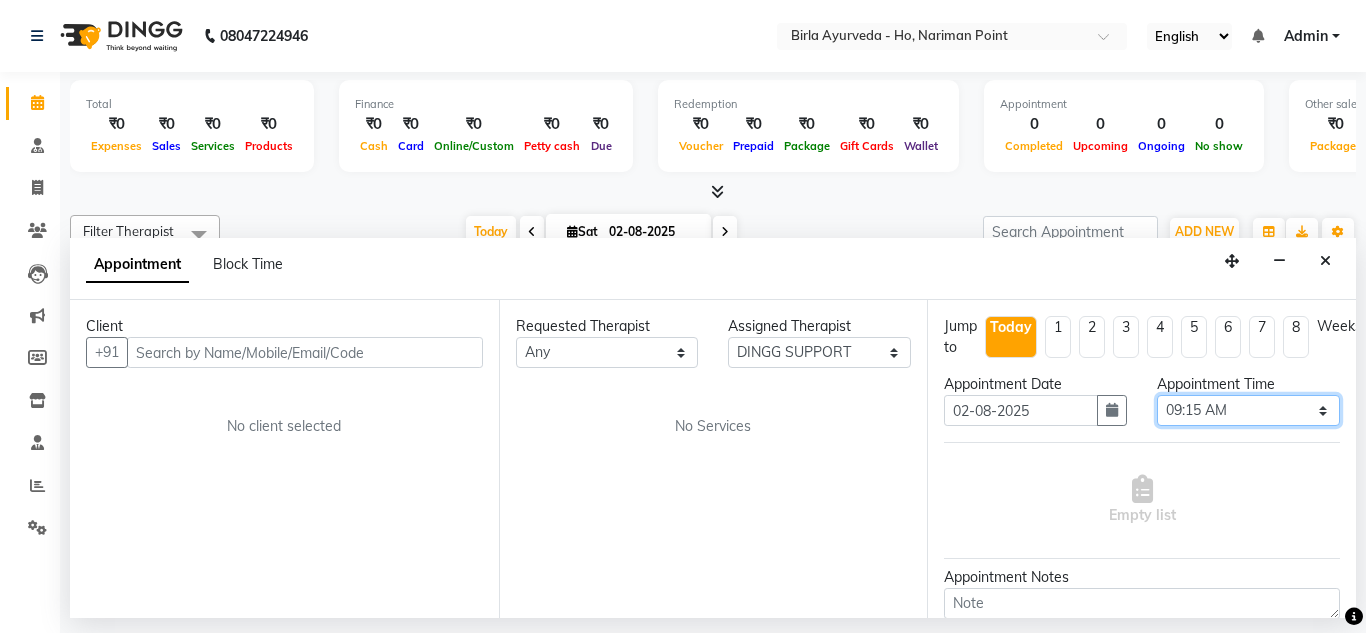 click on "Select 09:00 AM 09:15 AM 09:30 AM 09:45 AM 10:00 AM 10:15 AM 10:30 AM 10:45 AM 11:00 AM 11:15 AM 11:30 AM 11:45 AM 12:00 PM 12:15 PM 12:30 PM 12:45 PM 01:00 PM 01:15 PM 01:30 PM 01:45 PM 02:00 PM 02:15 PM 02:30 PM 02:45 PM 03:00 PM 03:15 PM 03:30 PM 03:45 PM 04:00 PM 04:15 PM 04:30 PM 04:45 PM 05:00 PM 05:15 PM 05:30 PM 05:45 PM 06:00 PM 06:15 PM 06:30 PM 06:45 PM 07:00 PM 07:15 PM 07:30 PM 07:45 PM 08:00 PM" at bounding box center [1248, 410] 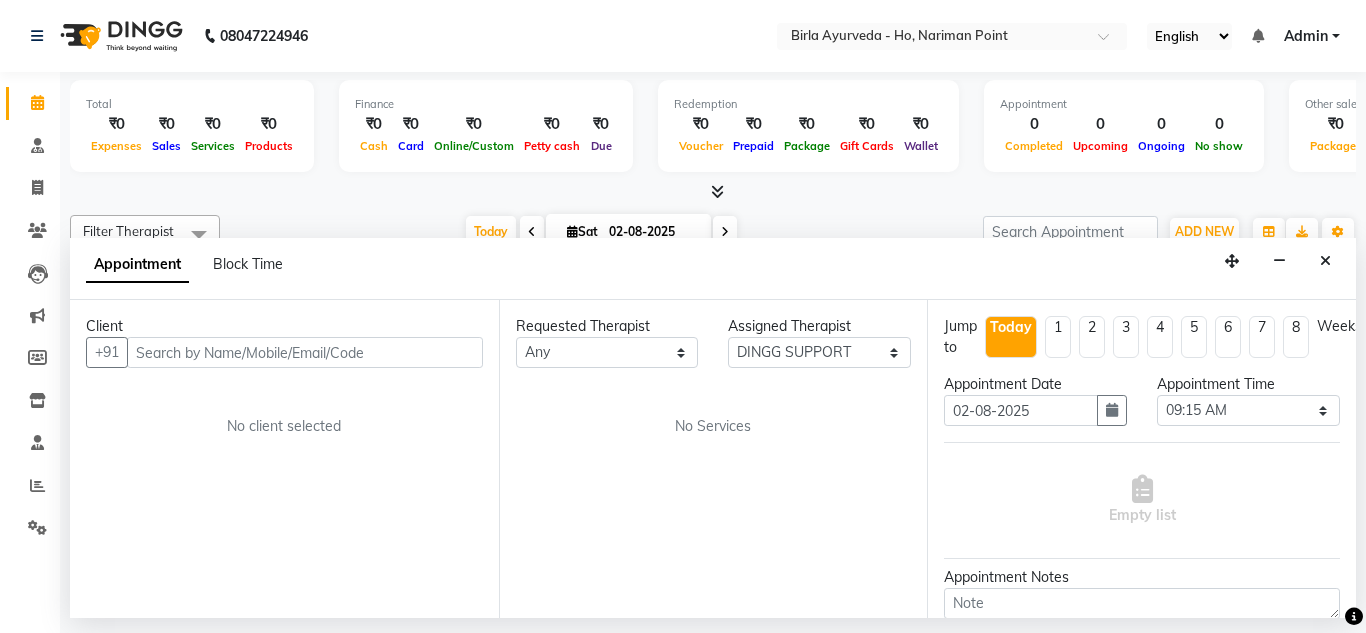 click on "[PHONE] Select Location × Birla Ayurveda - Ho, Nariman Point English ENGLISH Español العربية मराठी हिंदी ગુજરાતી தமிழ் 中文 Notifications nothing to show Admin Manage Profile Change Password Sign out Version:3.15.11" 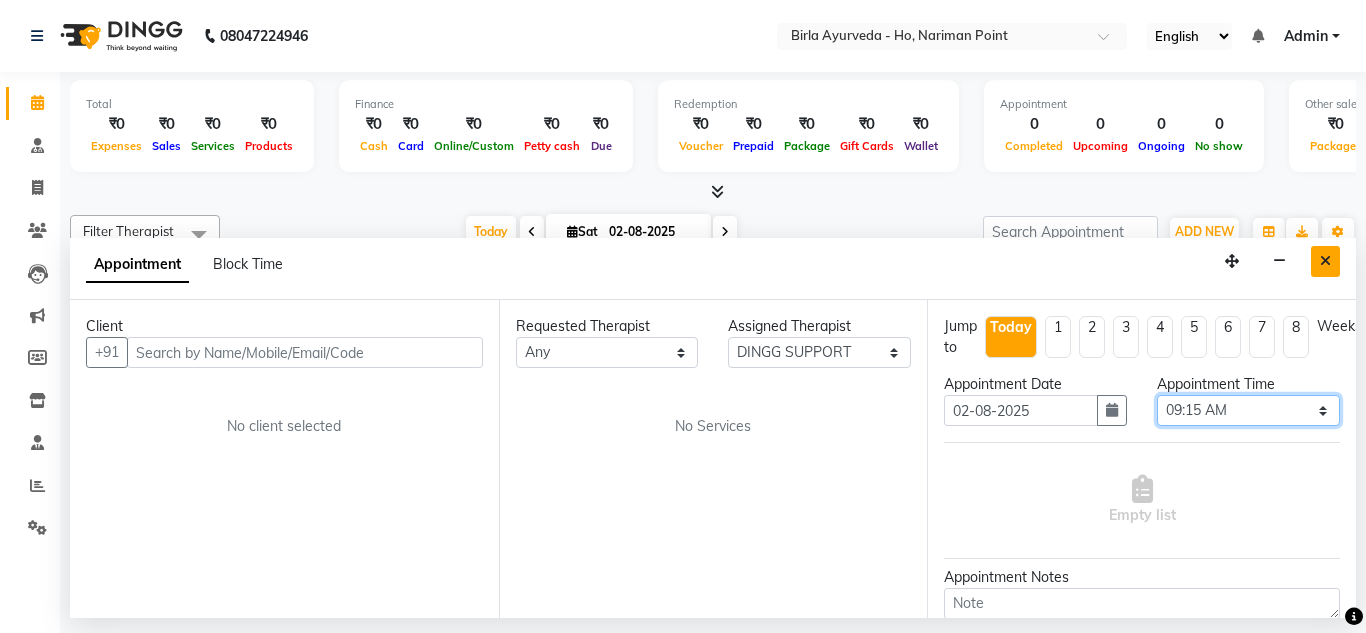 drag, startPoint x: 1243, startPoint y: 408, endPoint x: 1322, endPoint y: 273, distance: 156.4161 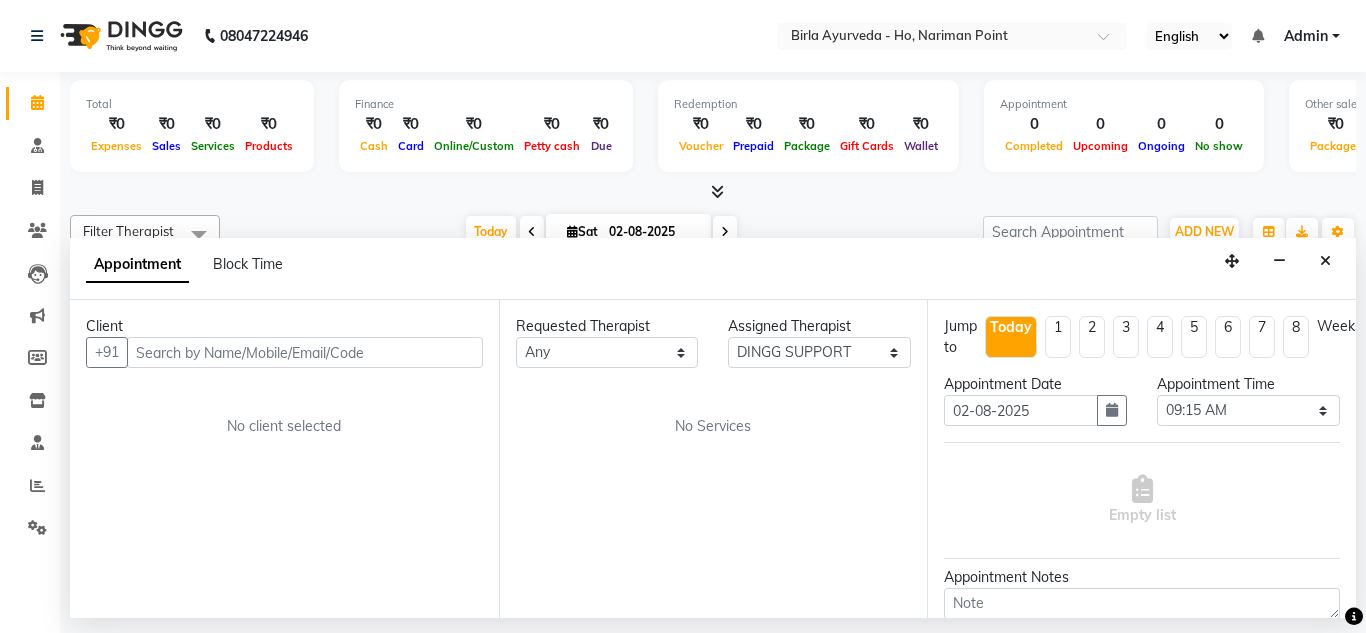 click on "Appointment Block Time" at bounding box center [713, 269] 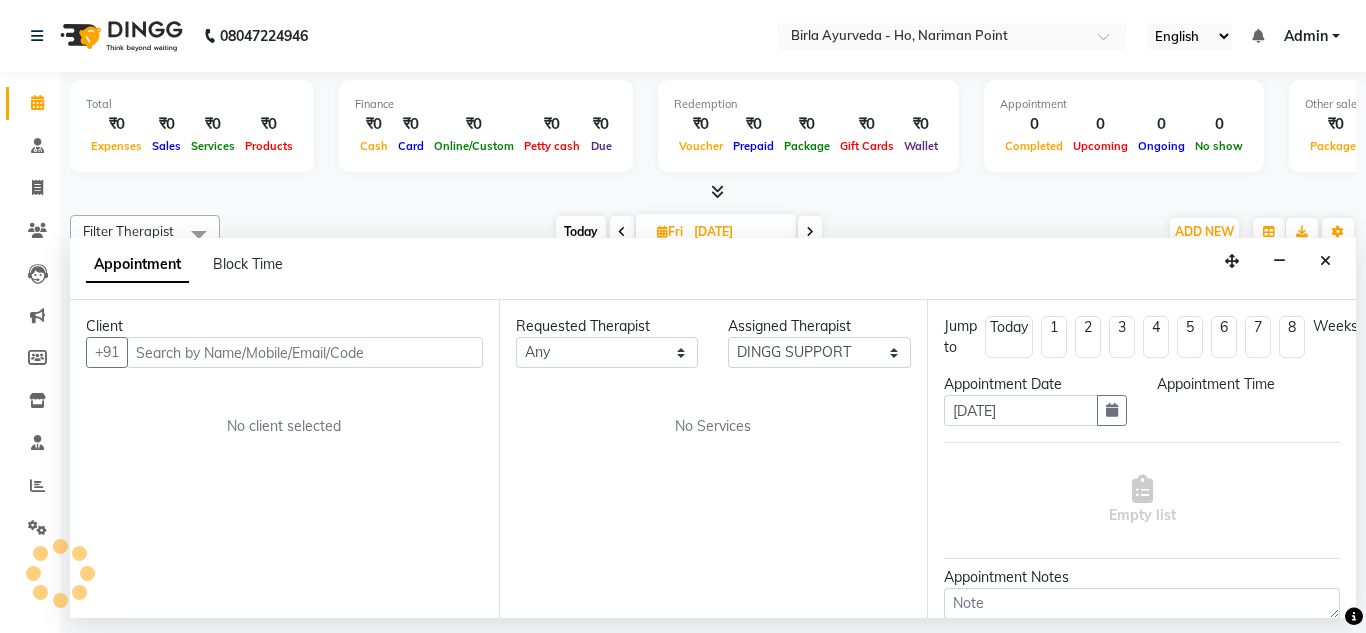 scroll, scrollTop: 0, scrollLeft: 429, axis: horizontal 